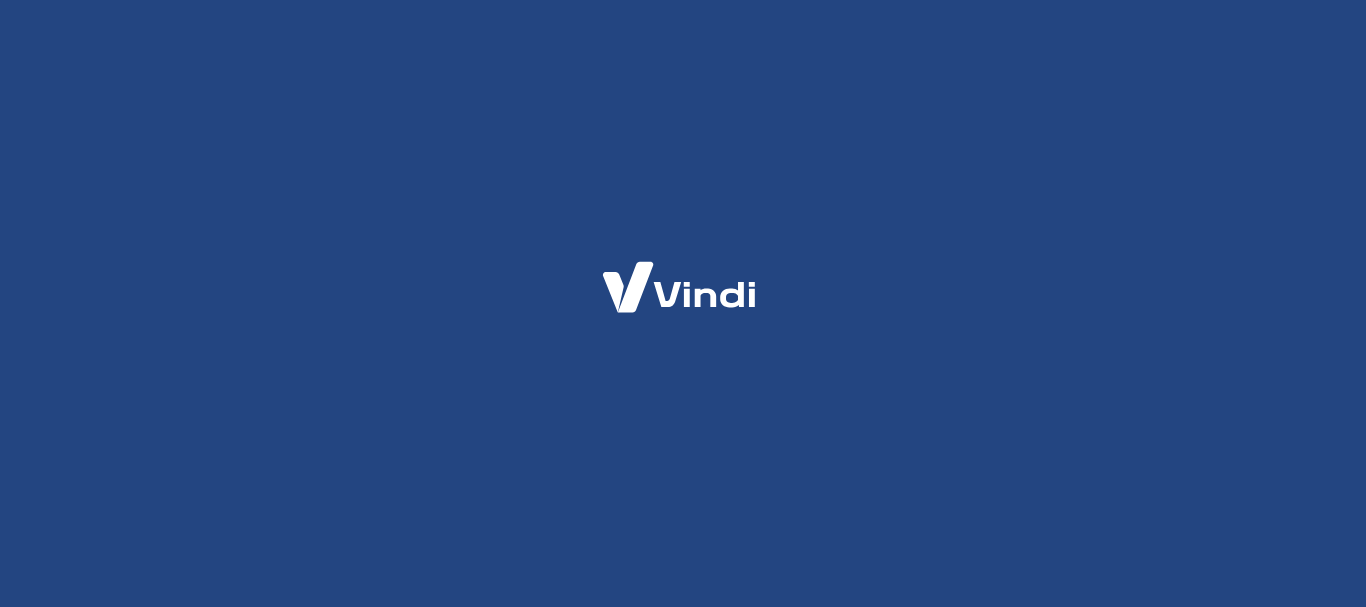 scroll, scrollTop: 0, scrollLeft: 0, axis: both 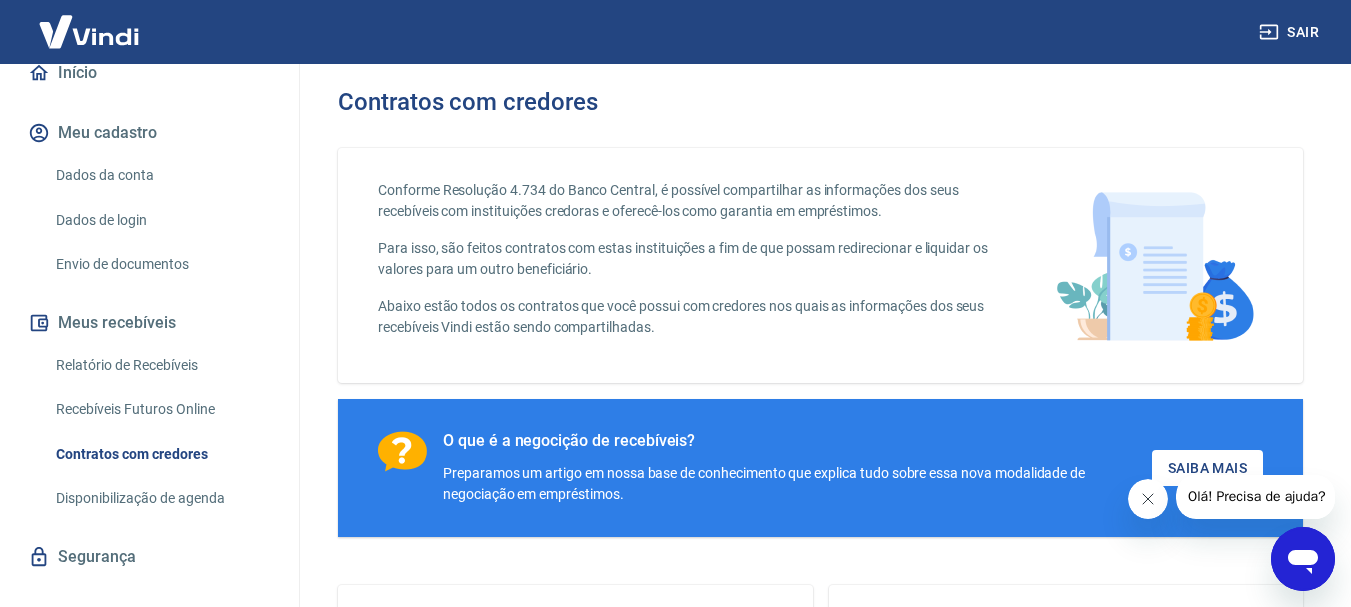 click 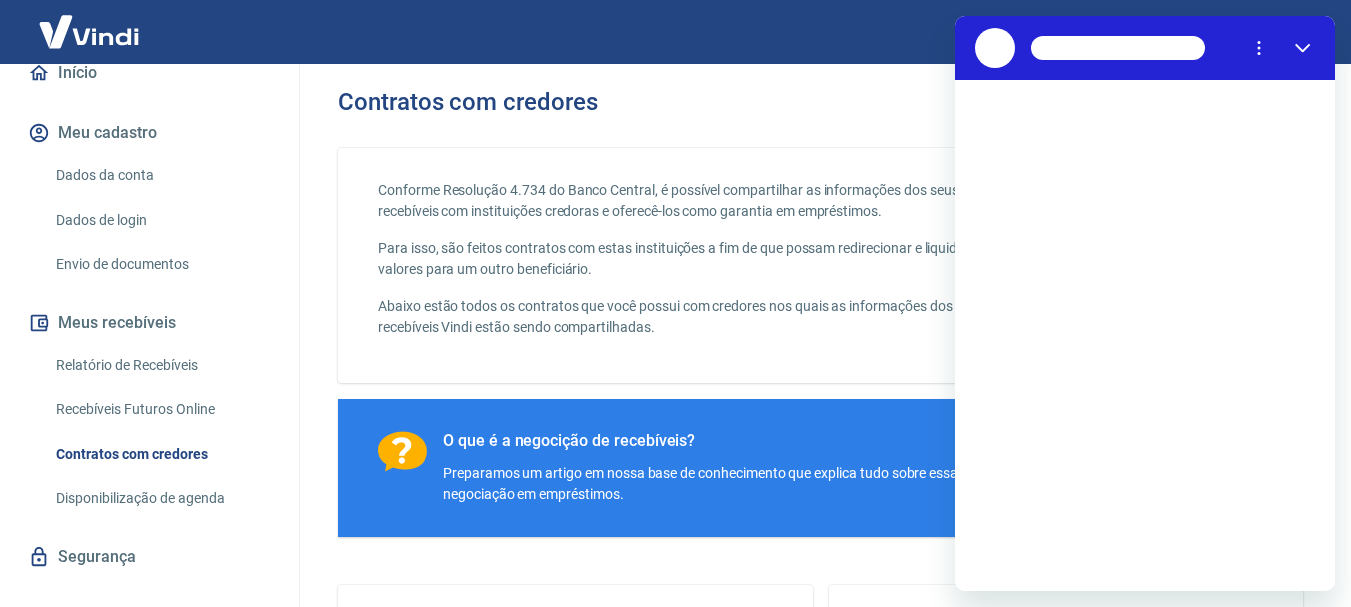 scroll, scrollTop: 0, scrollLeft: 0, axis: both 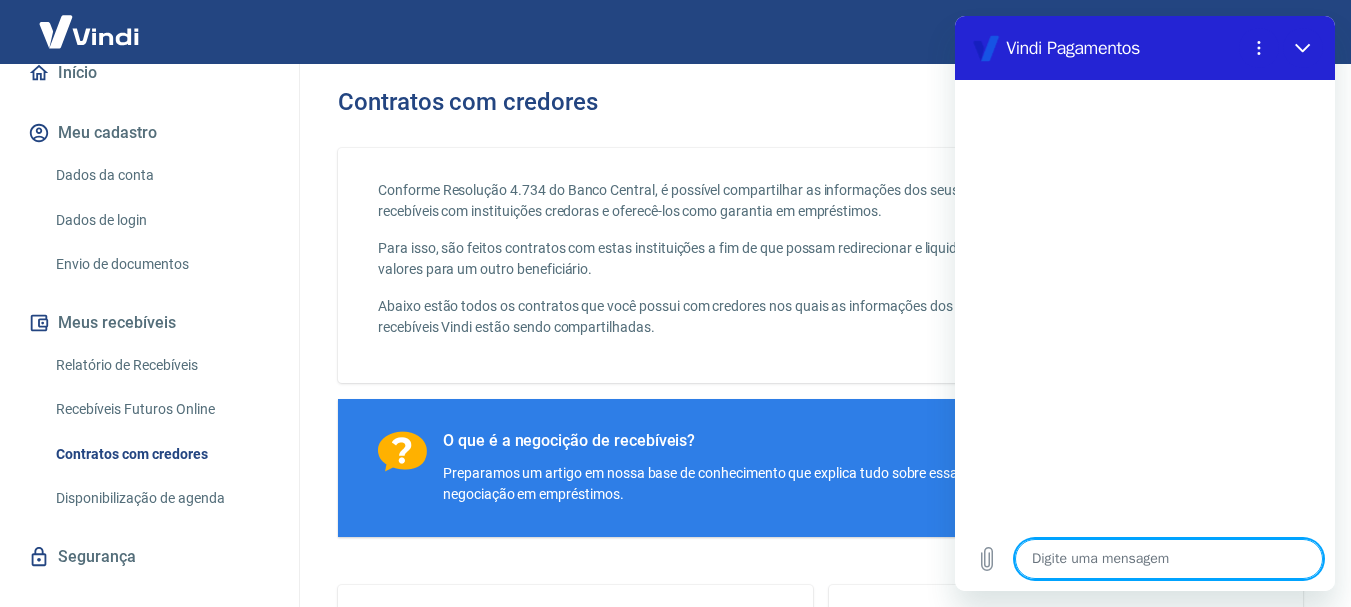 click at bounding box center [1169, 559] 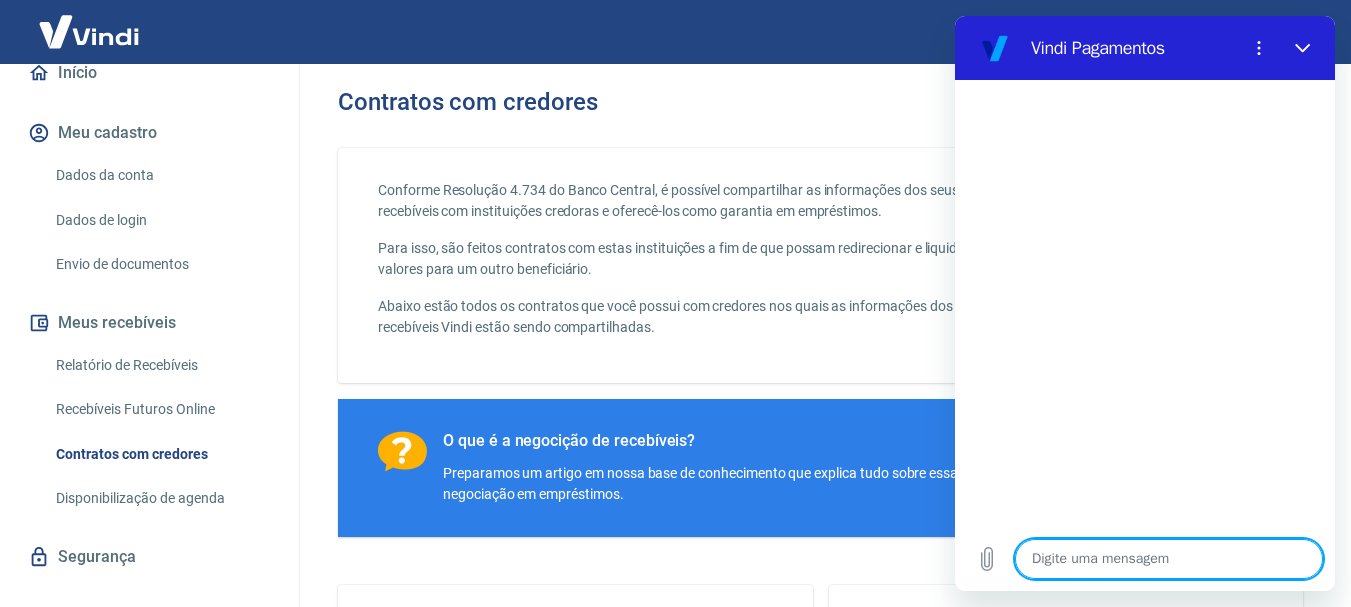 type on "l" 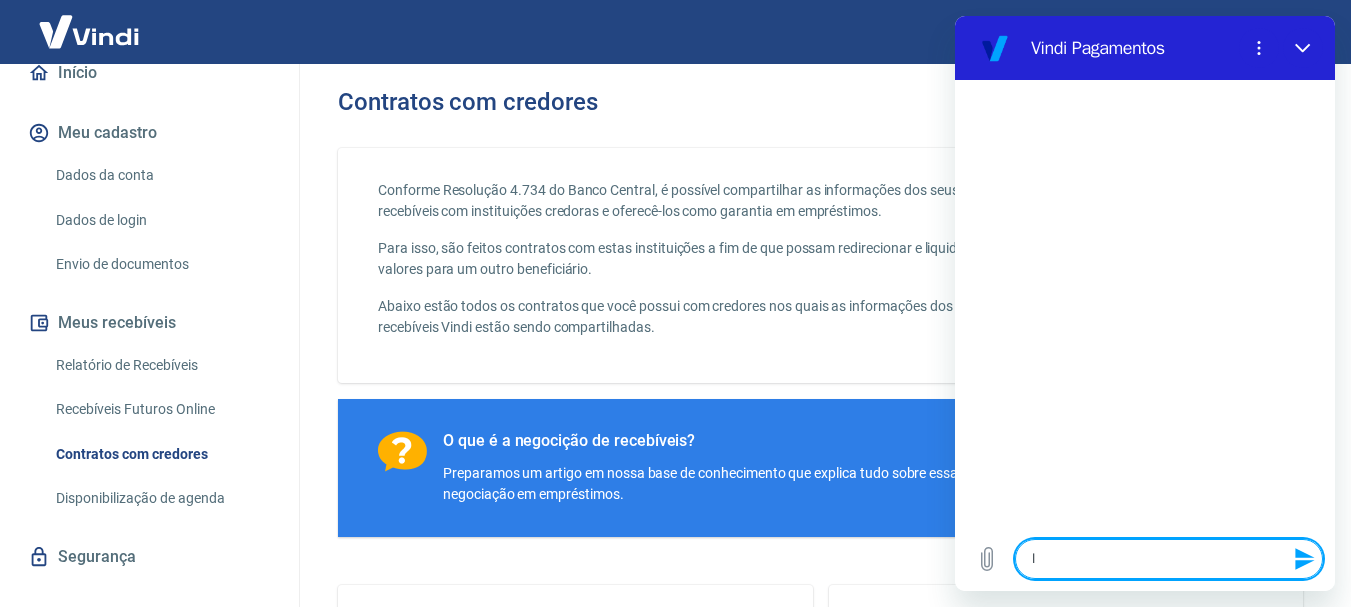 type 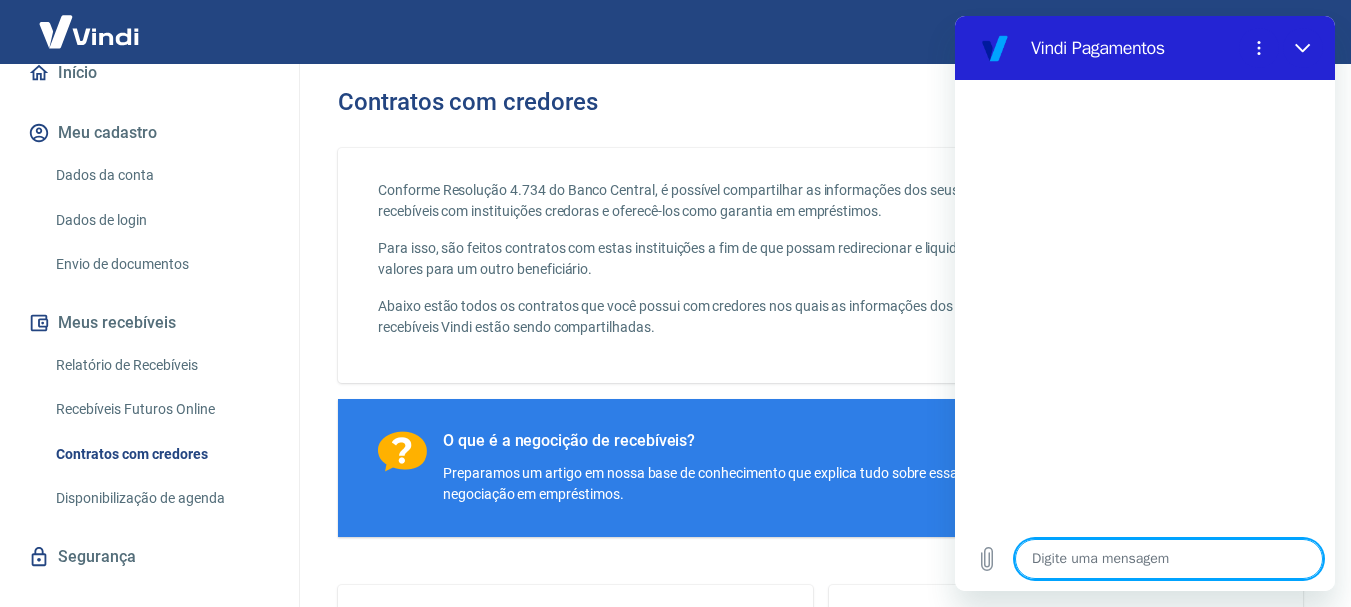 type on "O" 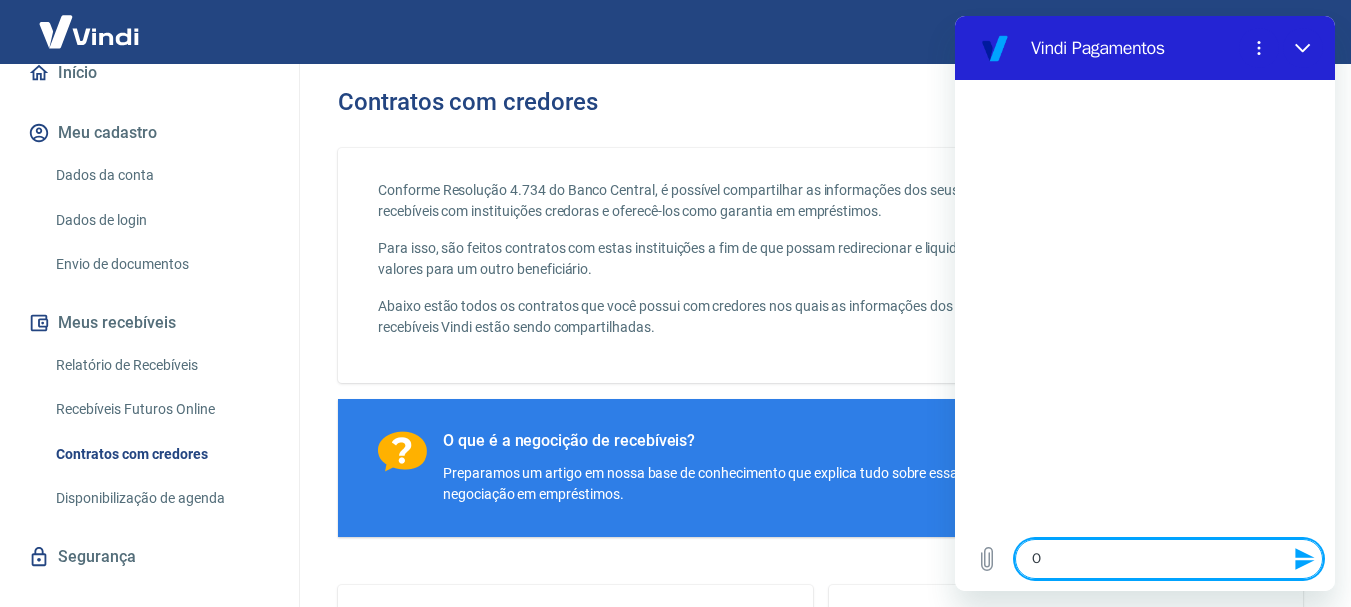 type on "Ol" 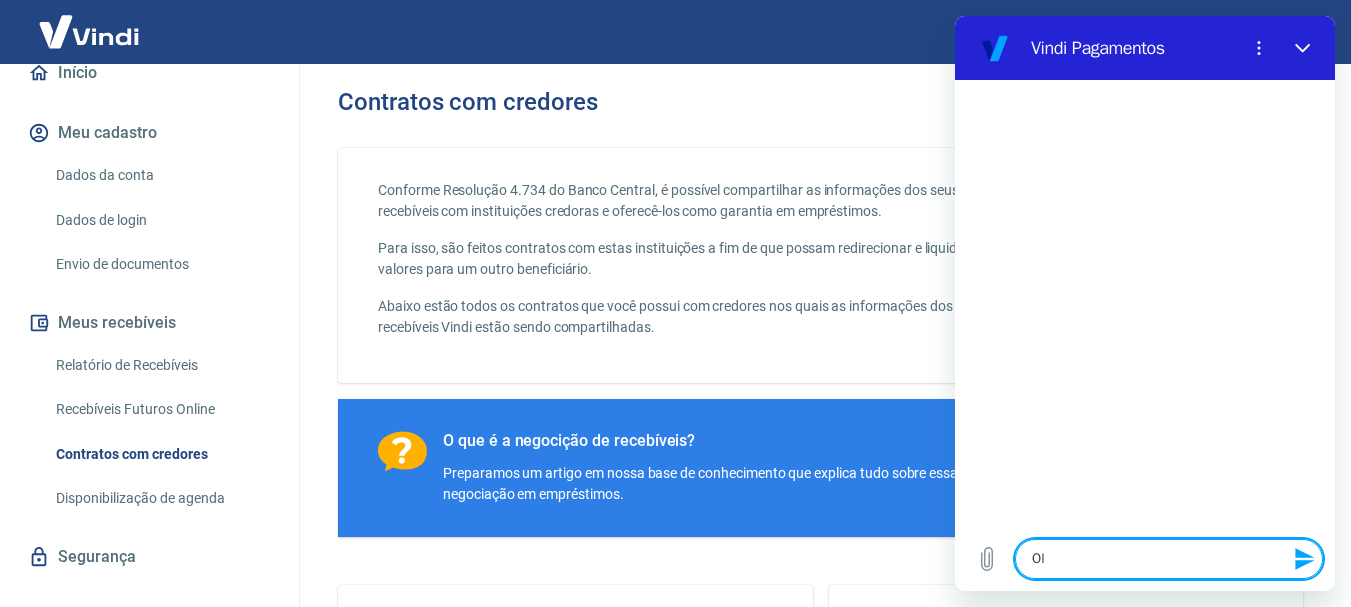 type on "Olá" 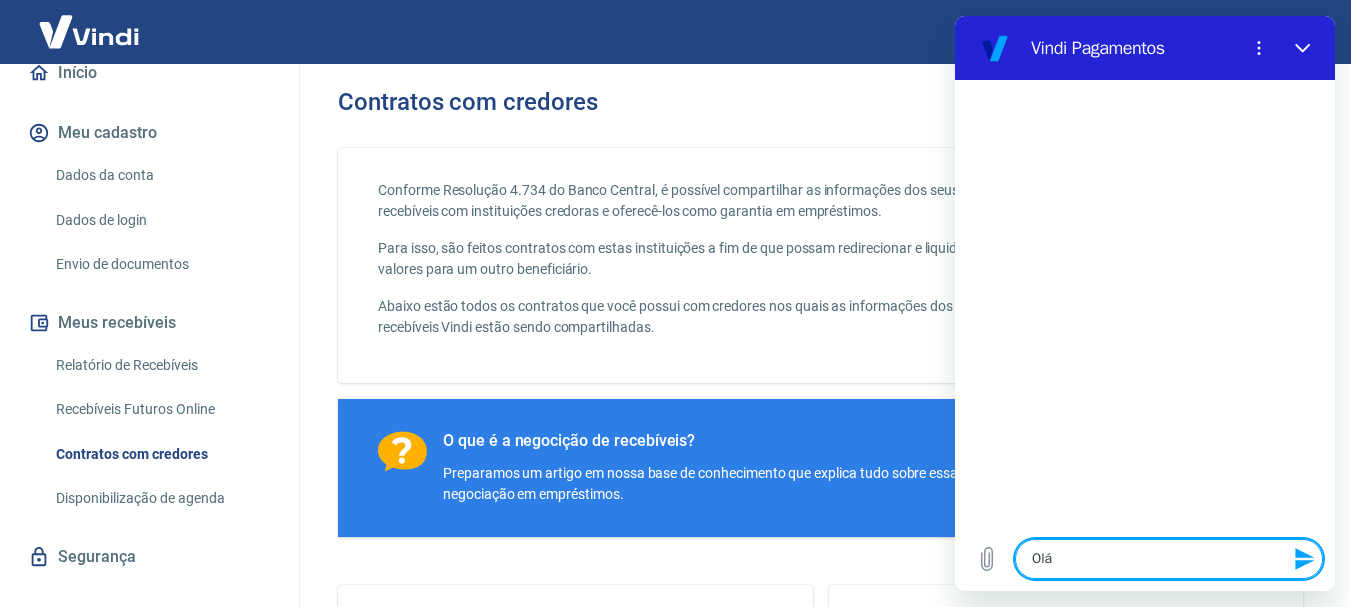 type on "Olá," 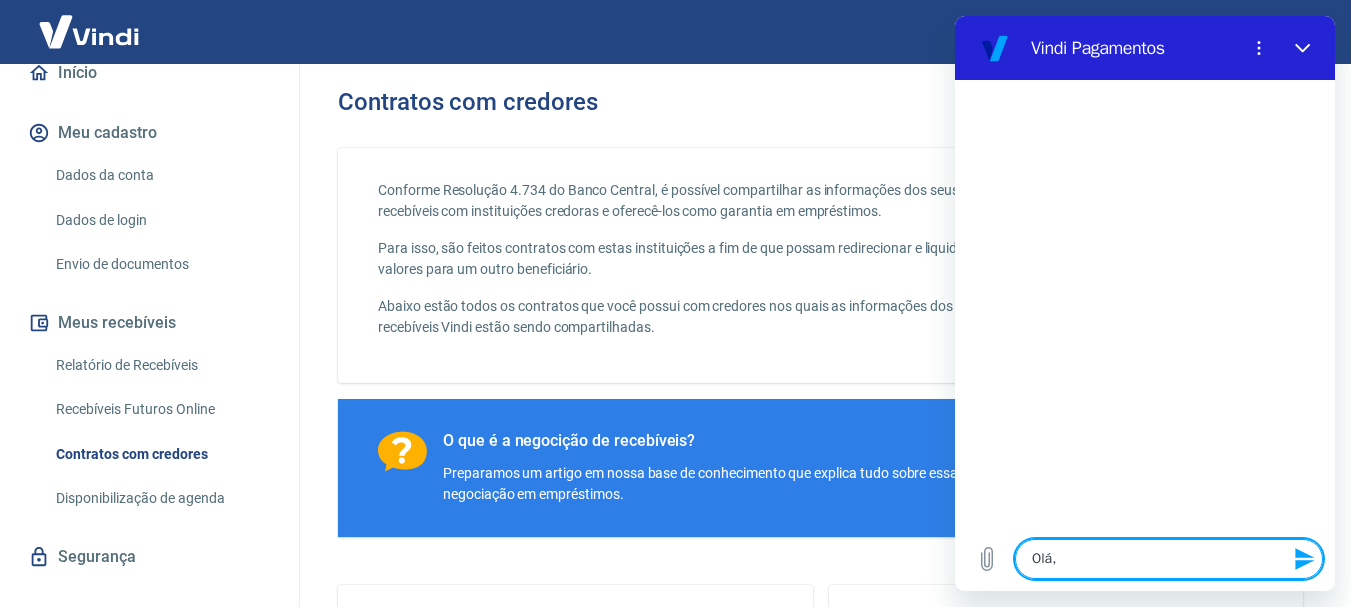 type on "Olá," 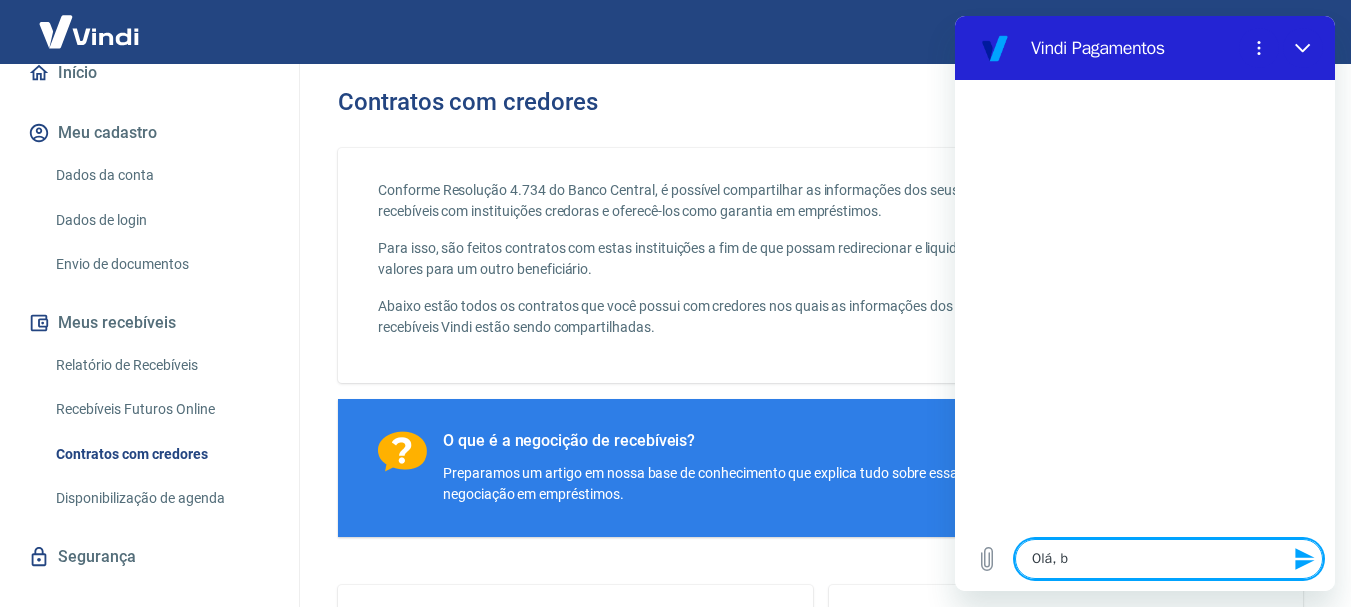 type on "Olá, bo" 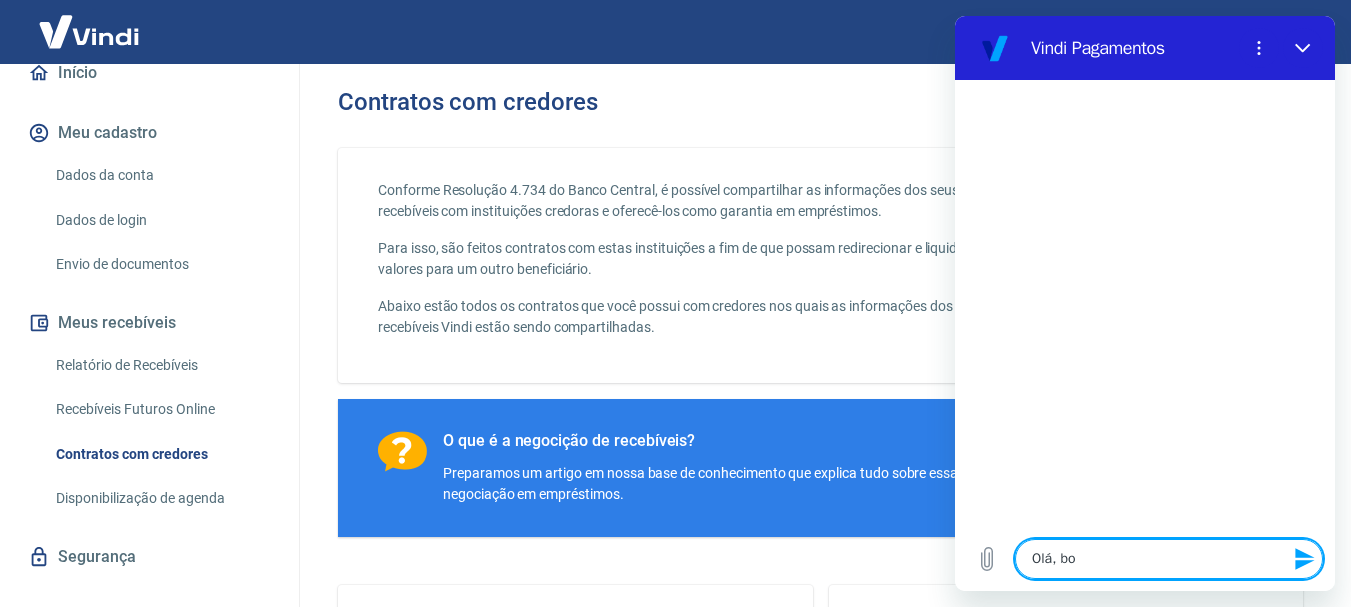 type on "Olá, boa" 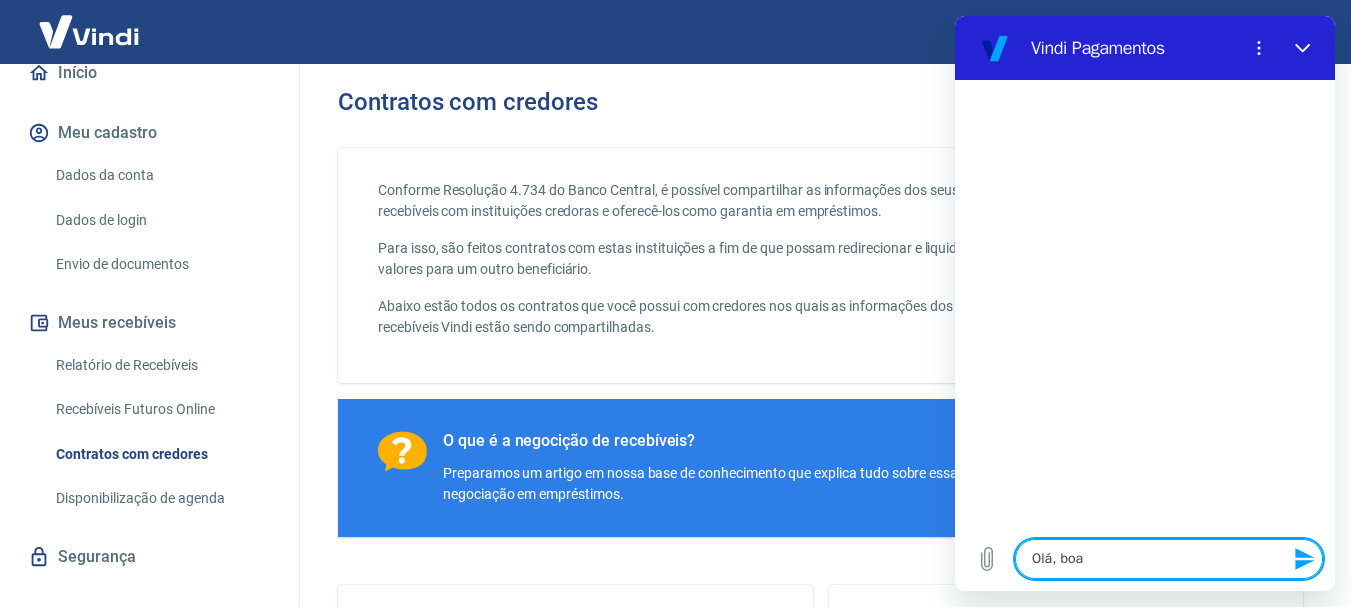 type on "Olá, boa" 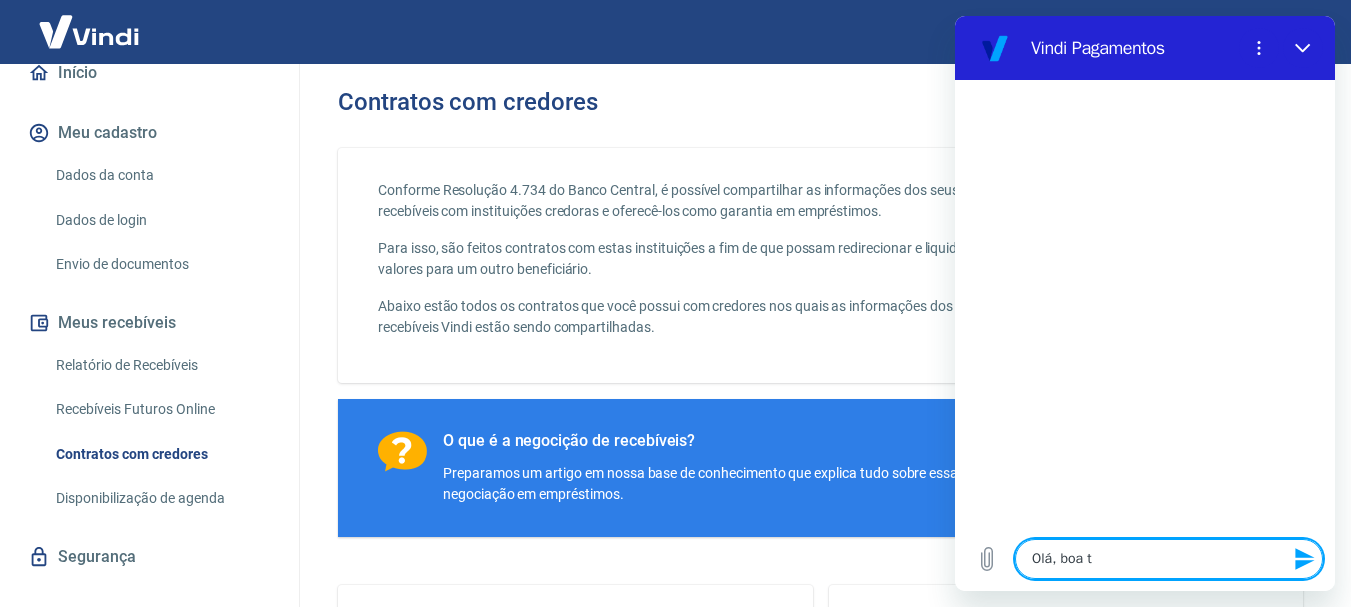 type on "Olá, boa ta" 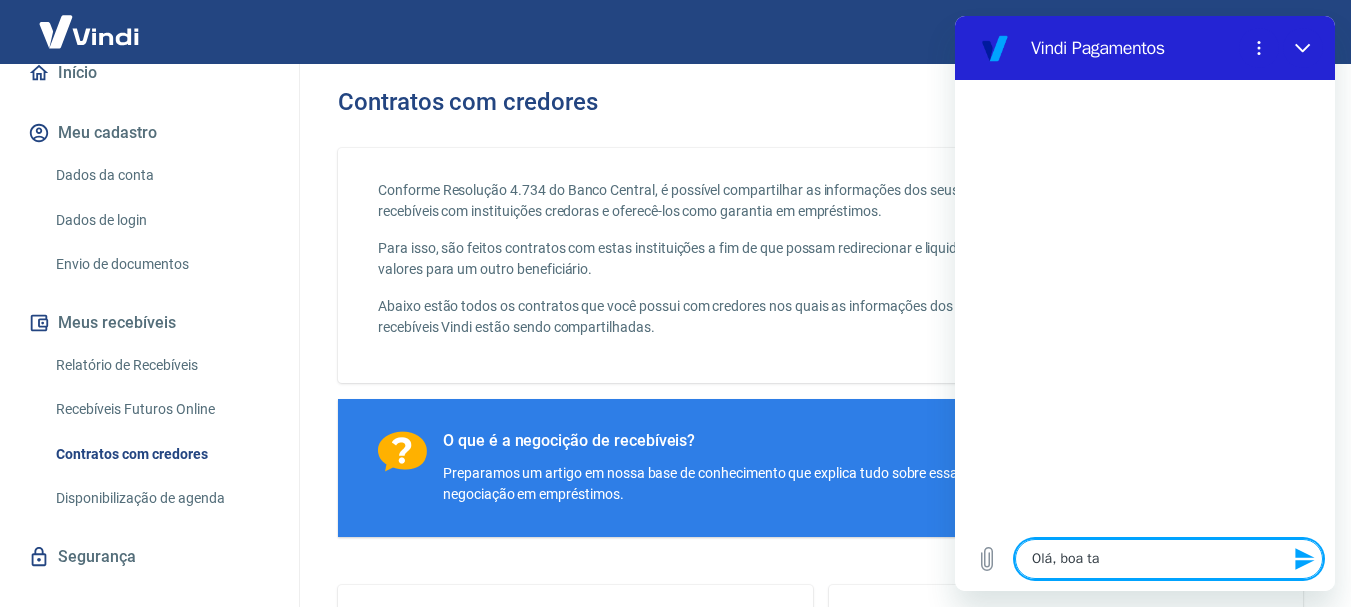 type on "x" 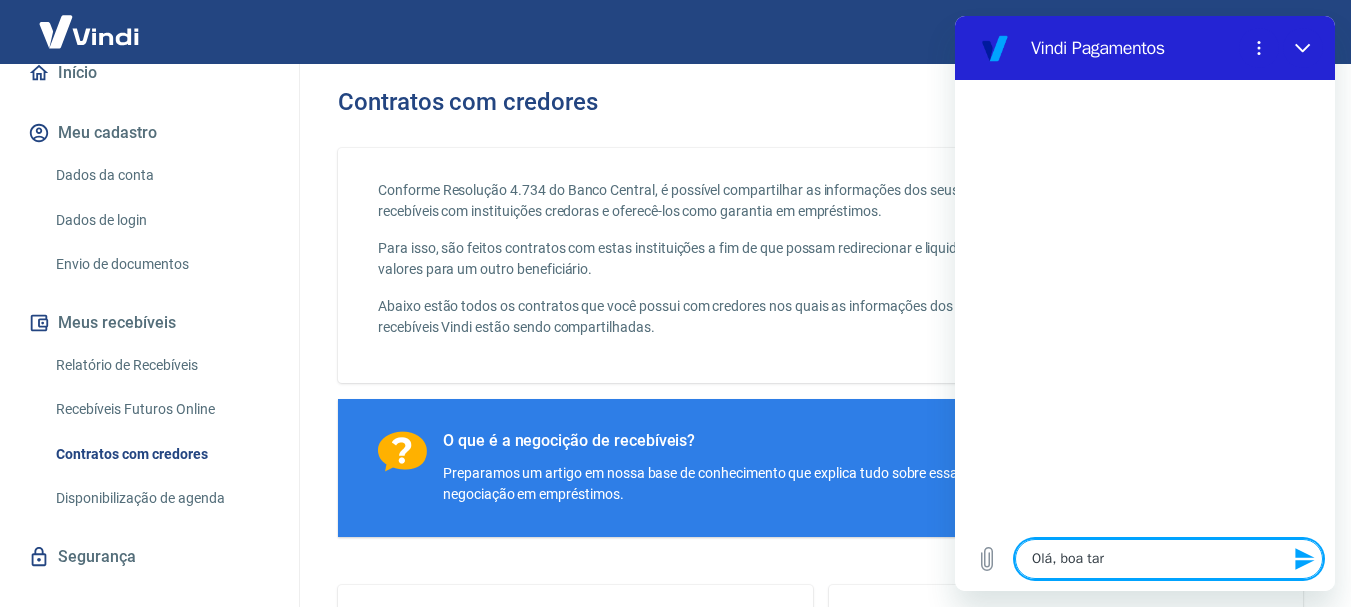 type on "x" 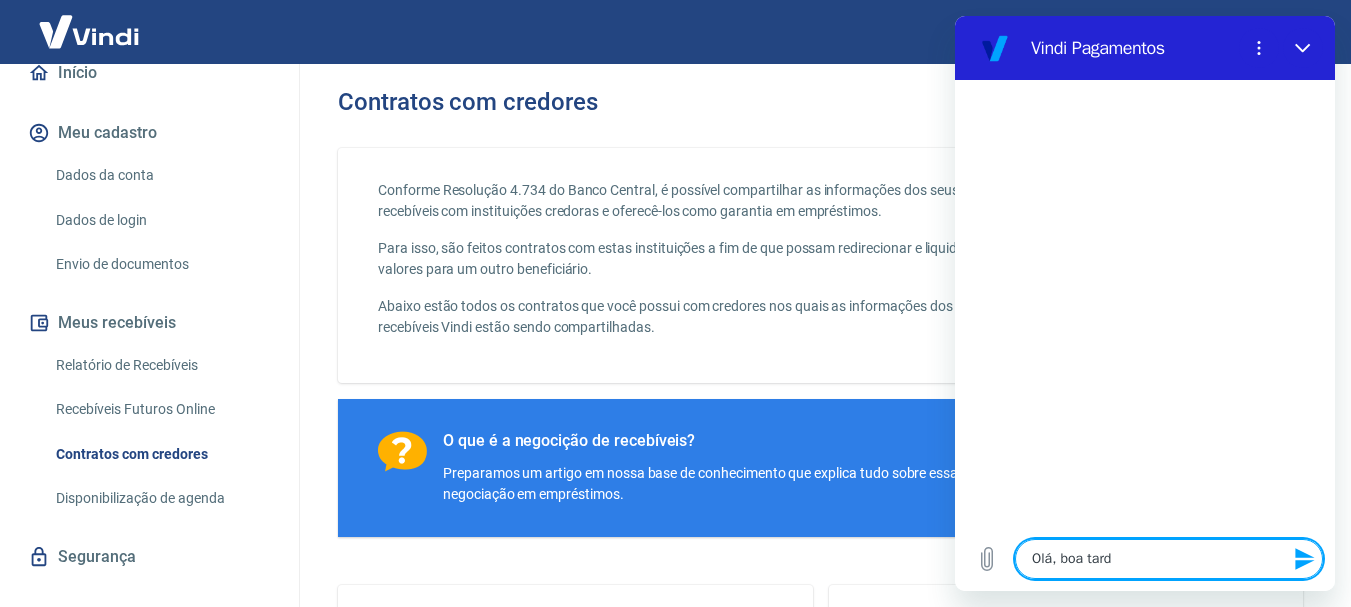 type on "Olá, boa tarde" 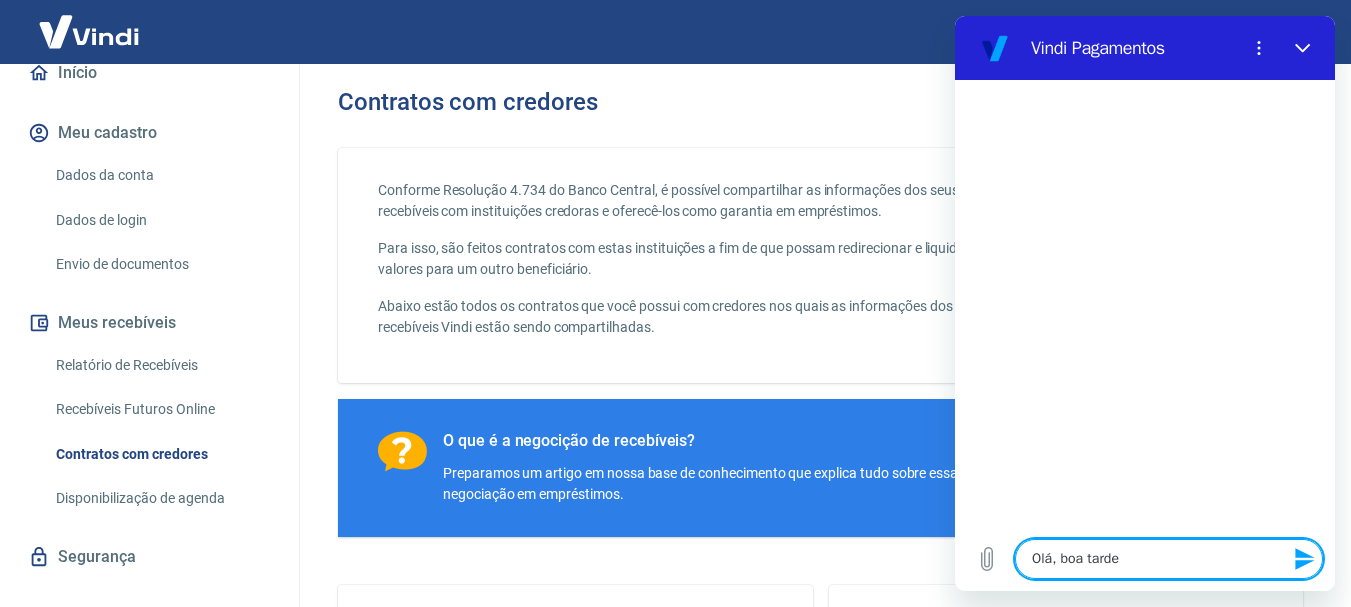 type on "Olá, boa tarde" 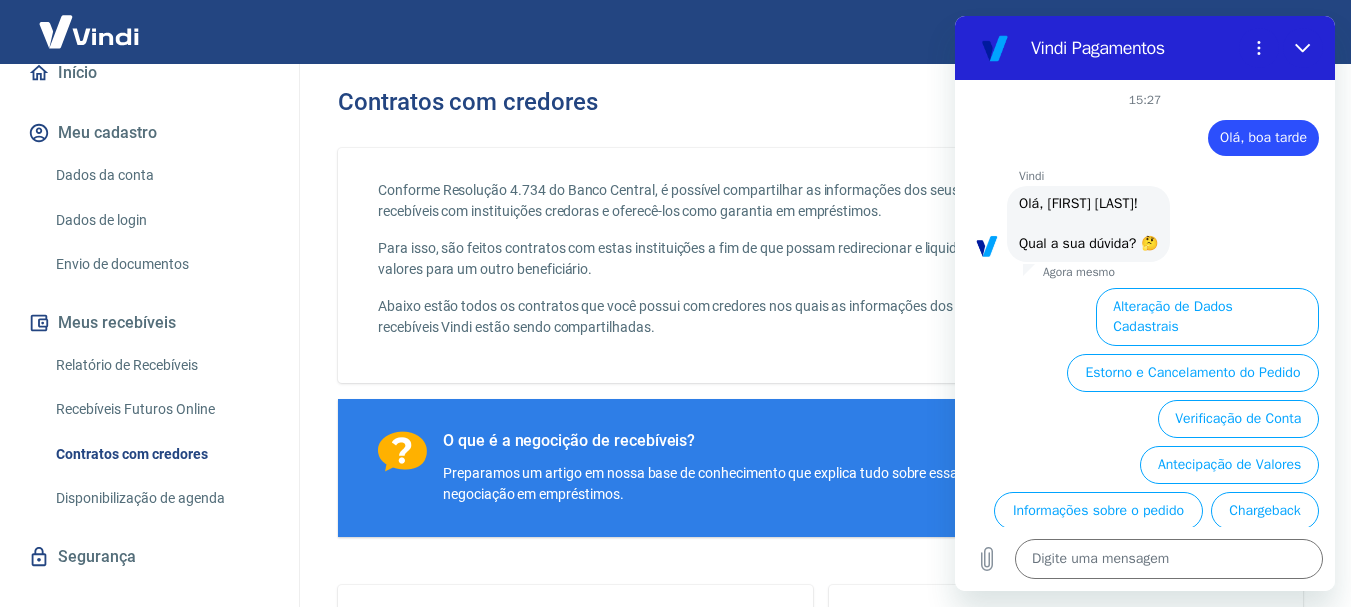 scroll, scrollTop: 126, scrollLeft: 0, axis: vertical 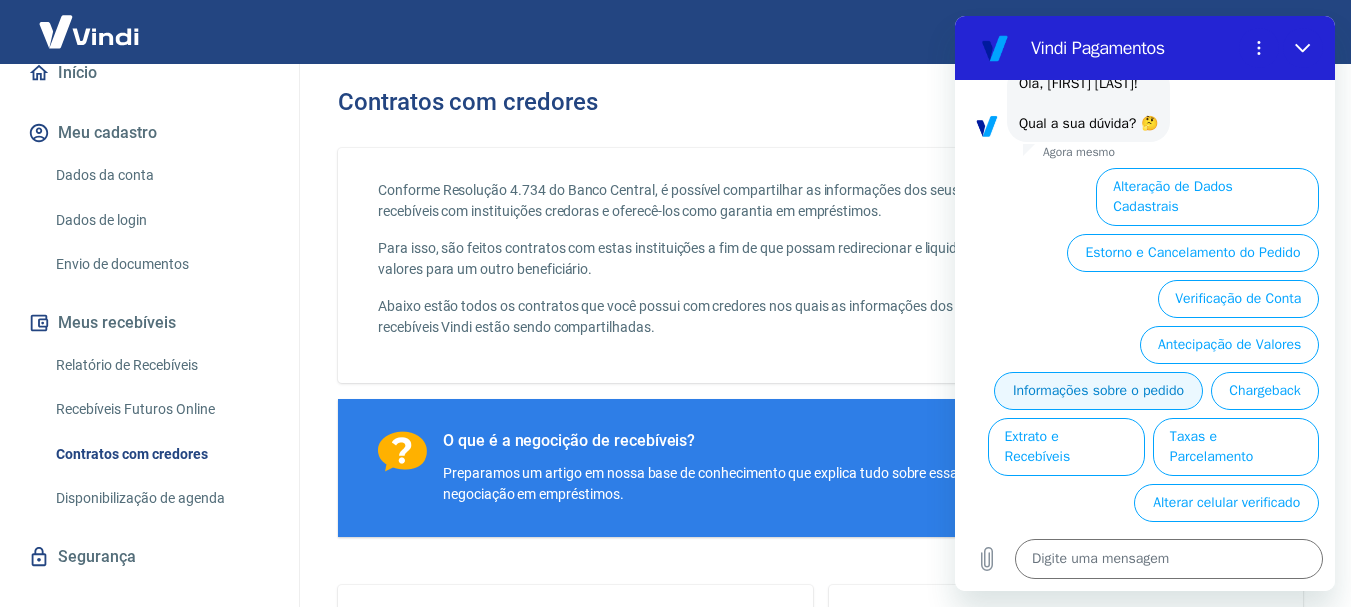 click on "Informações sobre o pedido" at bounding box center [1098, 391] 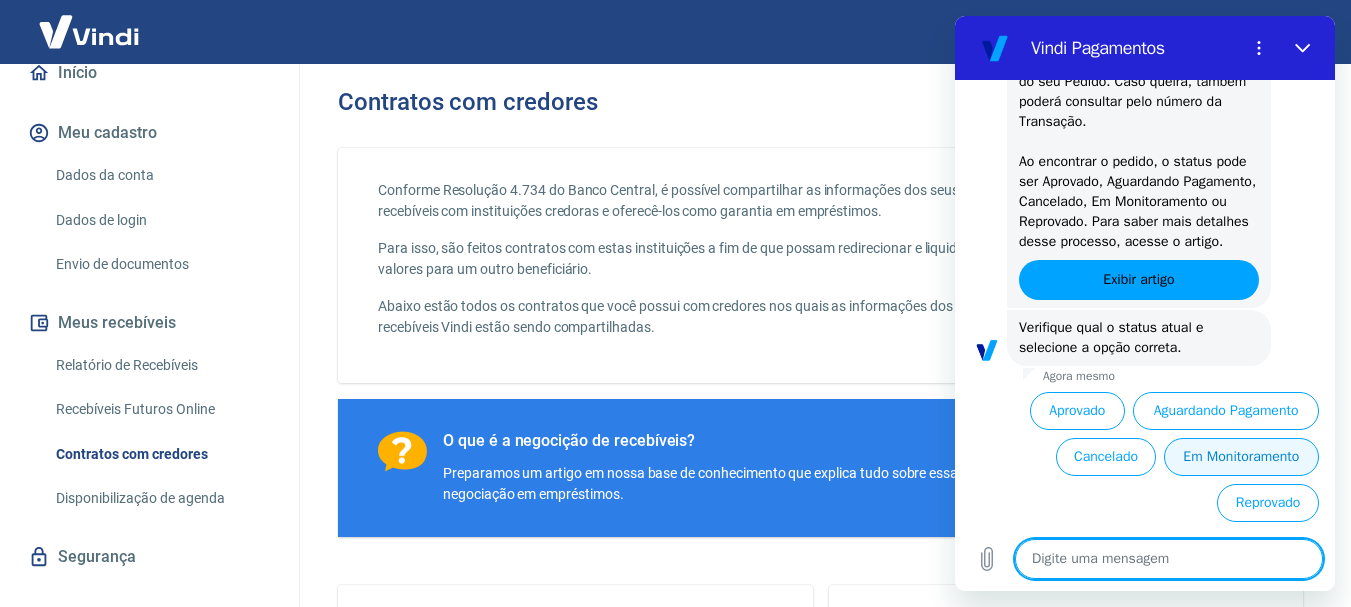 scroll, scrollTop: 516, scrollLeft: 0, axis: vertical 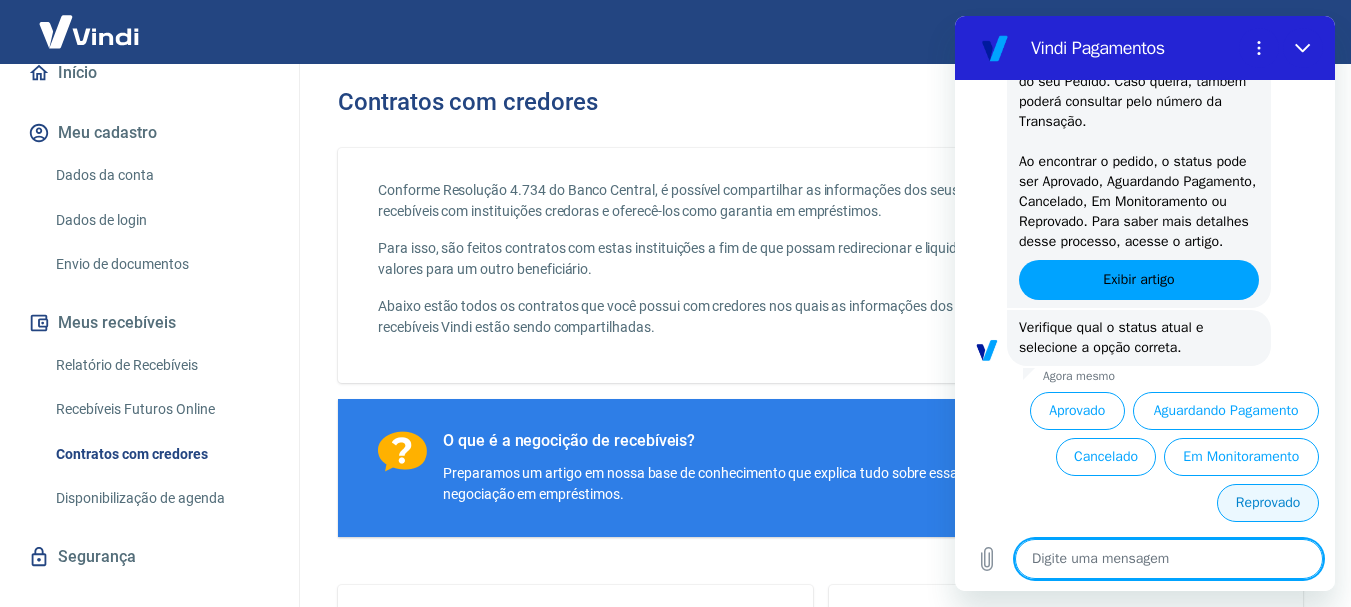 click on "Reprovado" at bounding box center [1268, 503] 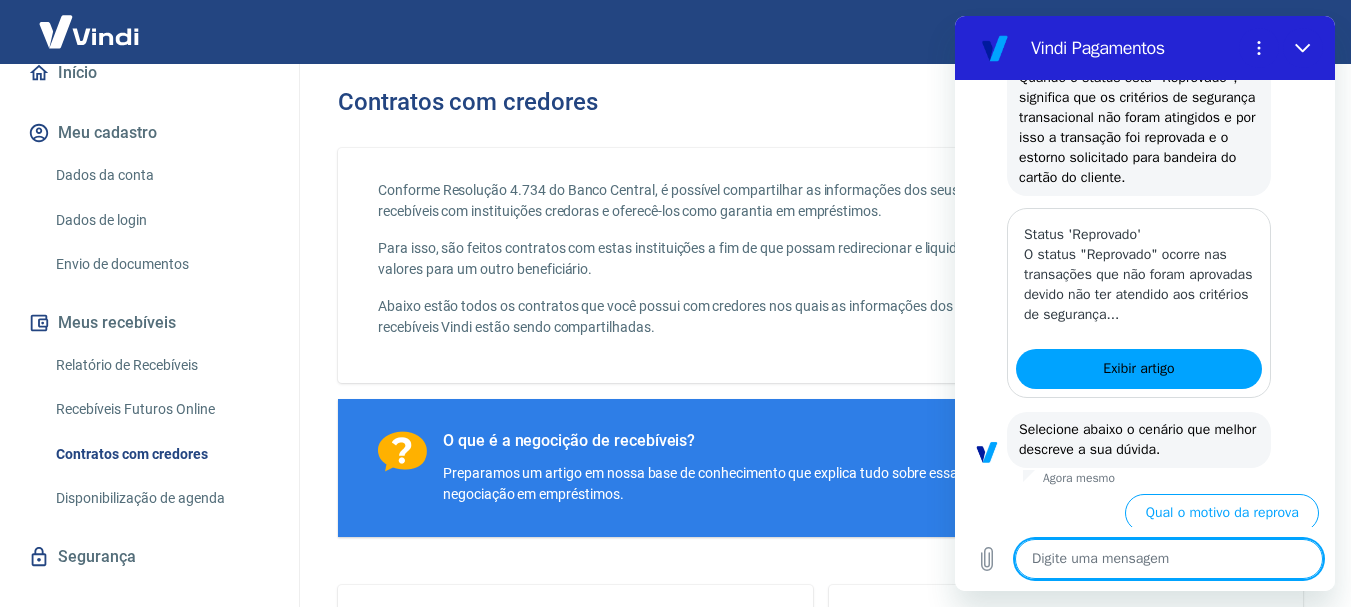 scroll, scrollTop: 1062, scrollLeft: 0, axis: vertical 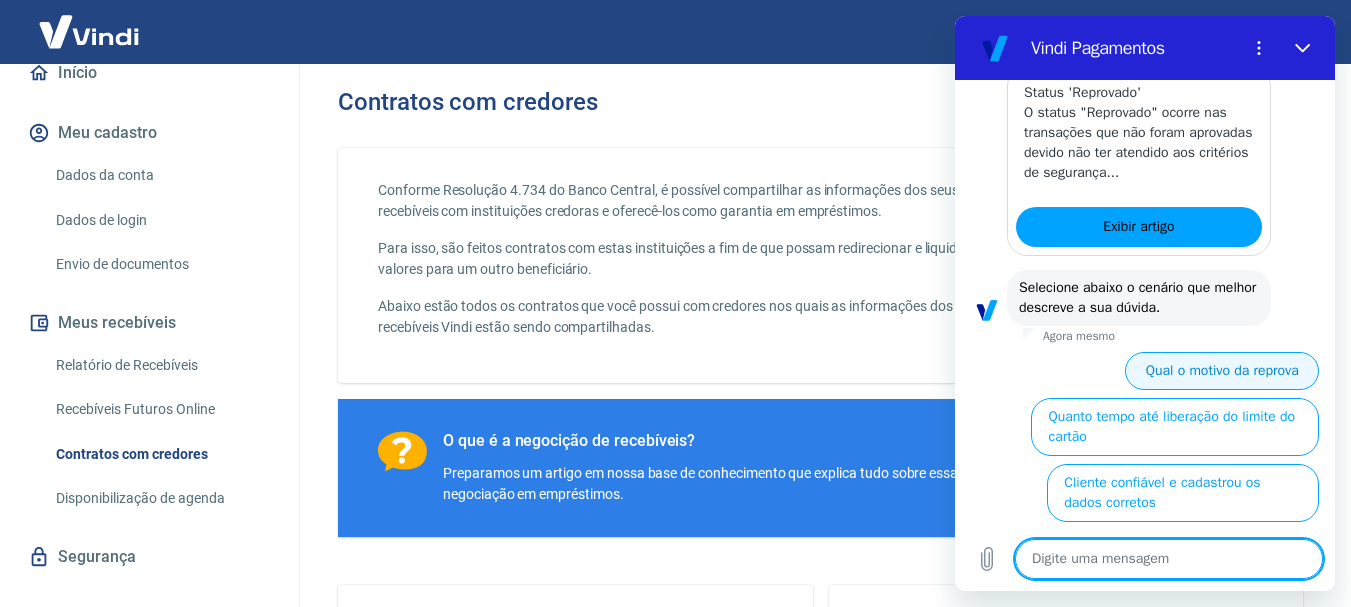 click on "Qual o motivo da reprova" at bounding box center [1222, 371] 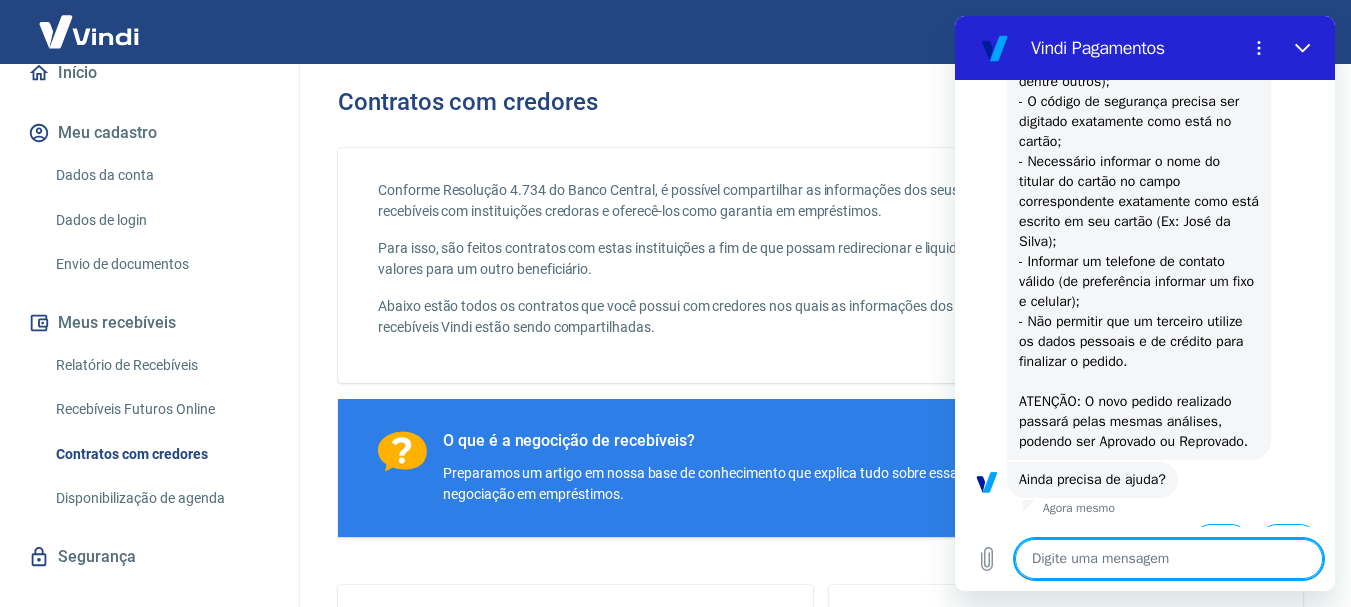 scroll, scrollTop: 1722, scrollLeft: 0, axis: vertical 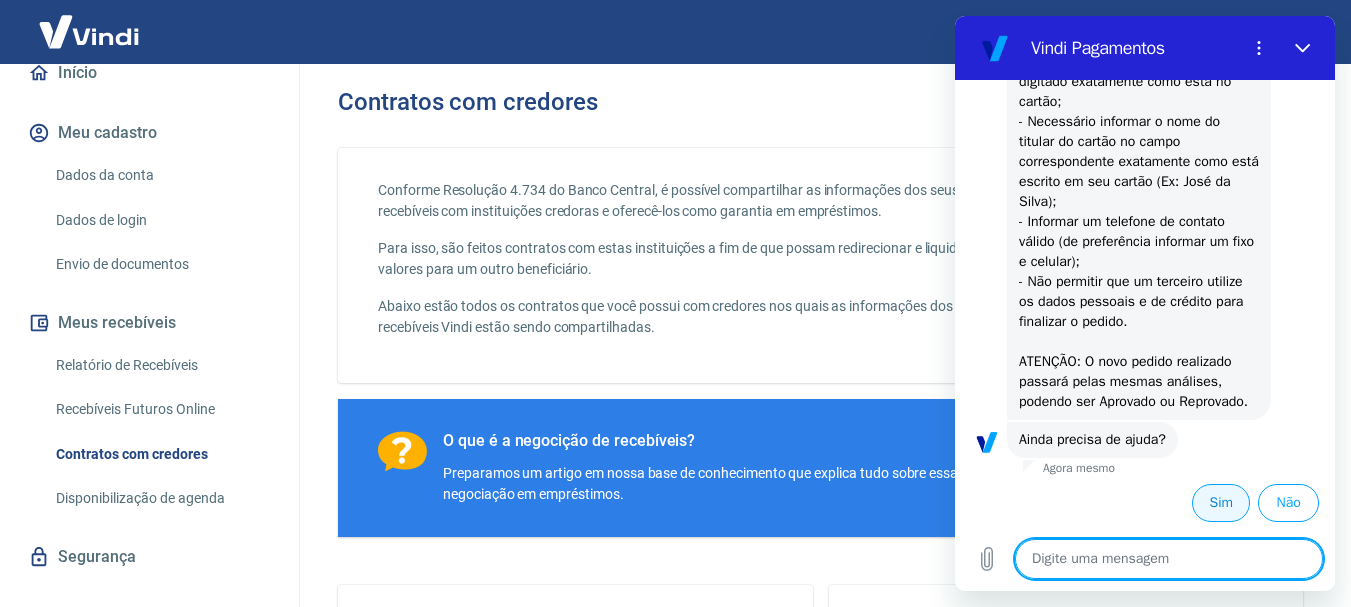 click on "Sim" at bounding box center (1221, 503) 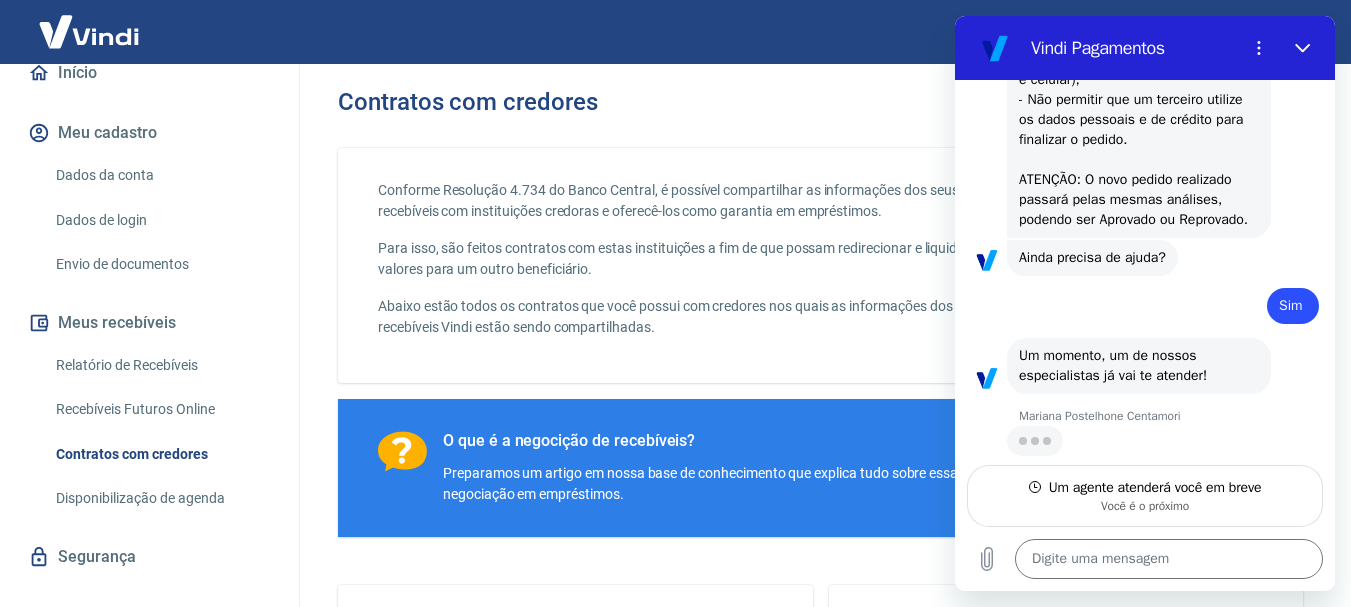 scroll, scrollTop: 1902, scrollLeft: 0, axis: vertical 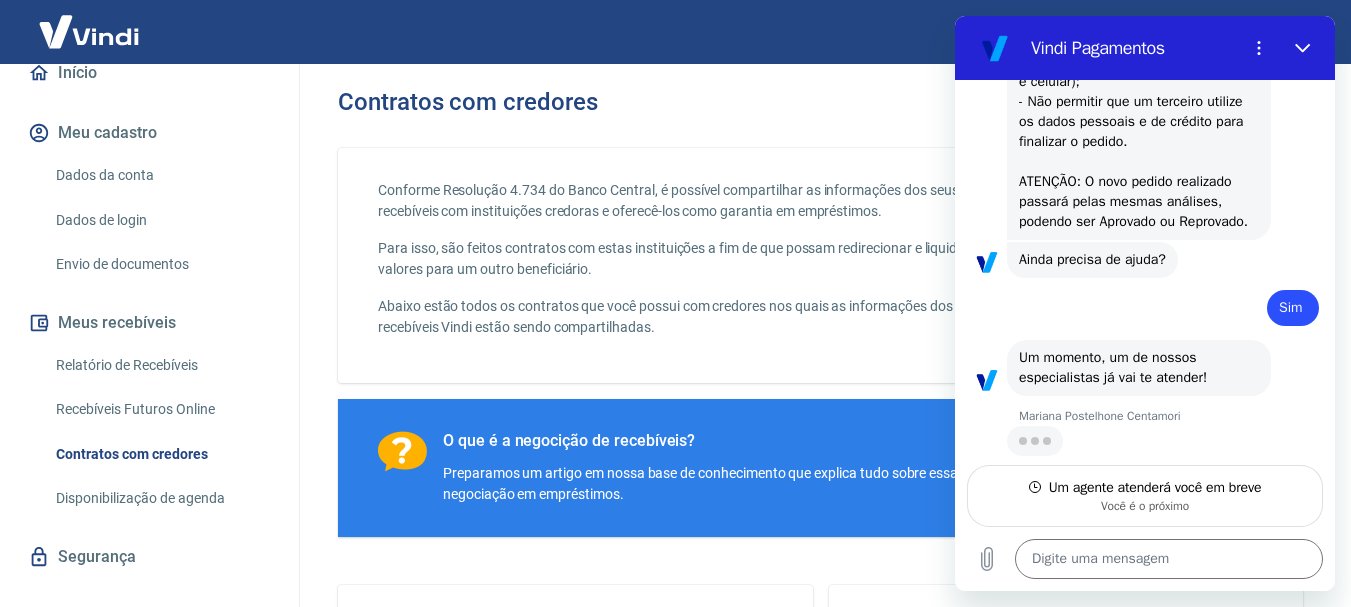 type on "x" 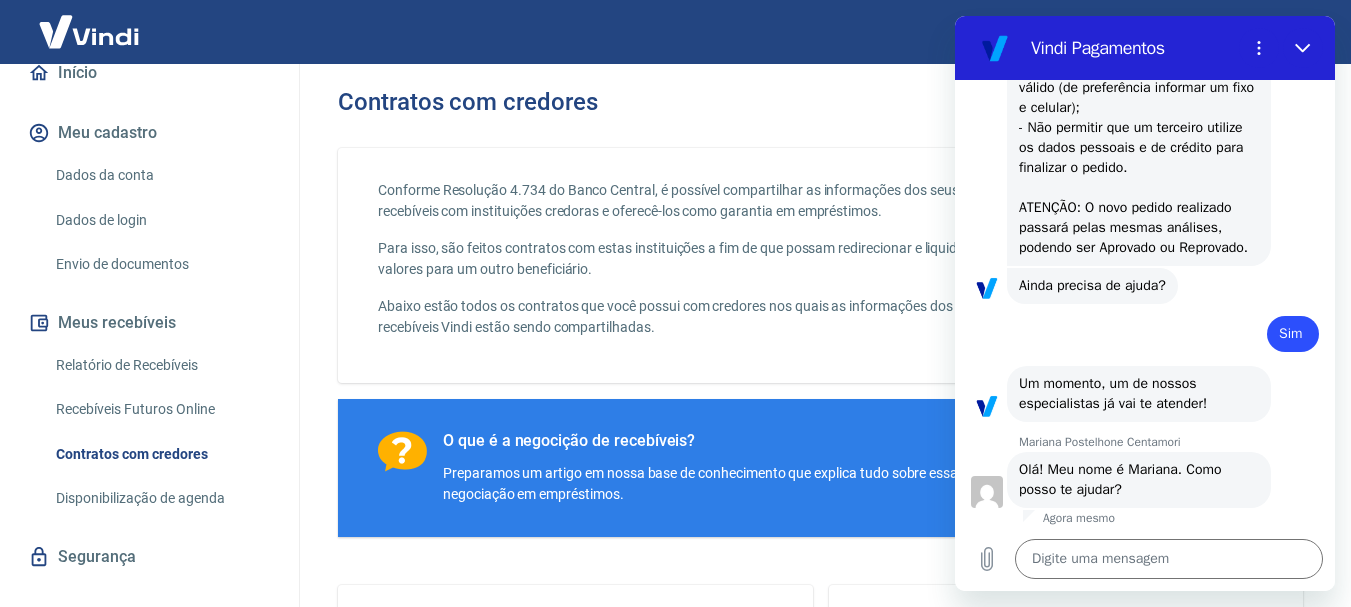 scroll, scrollTop: 1880, scrollLeft: 0, axis: vertical 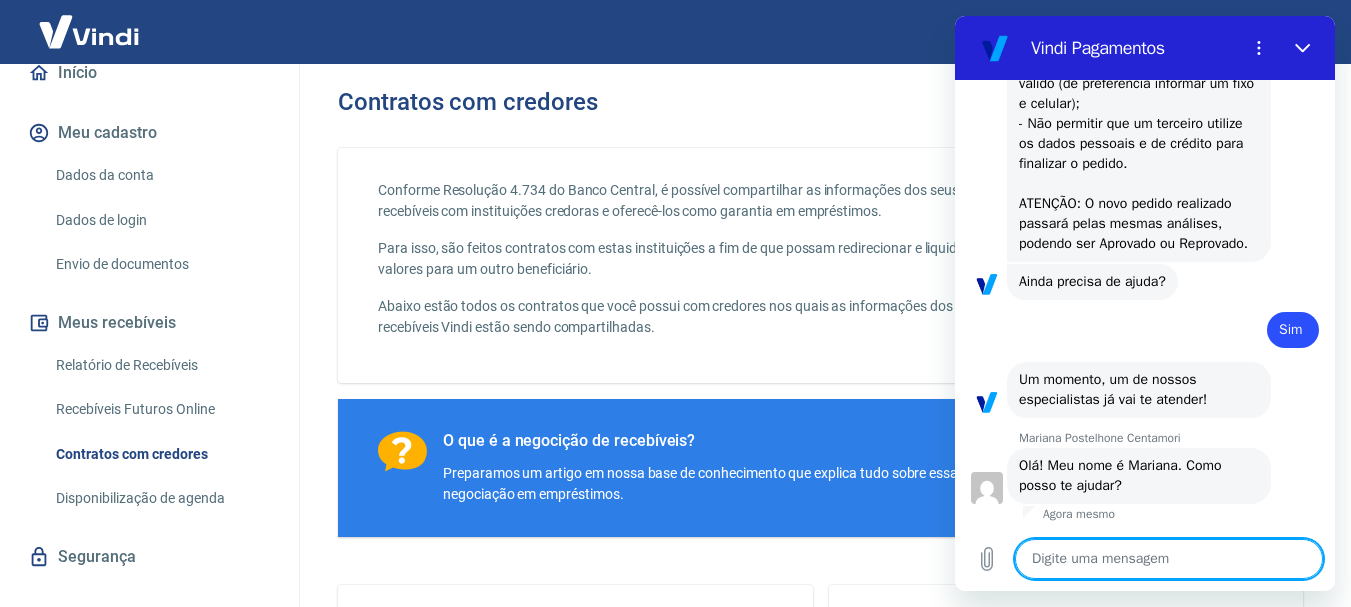 click at bounding box center [1169, 559] 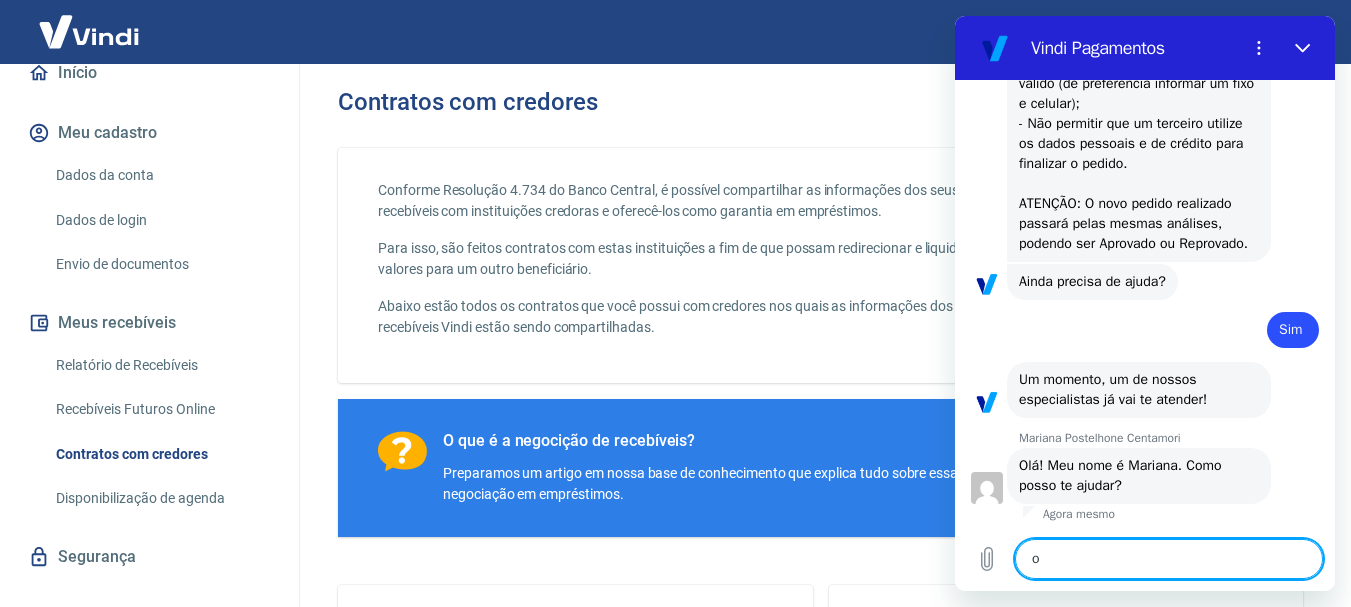 type on "ol" 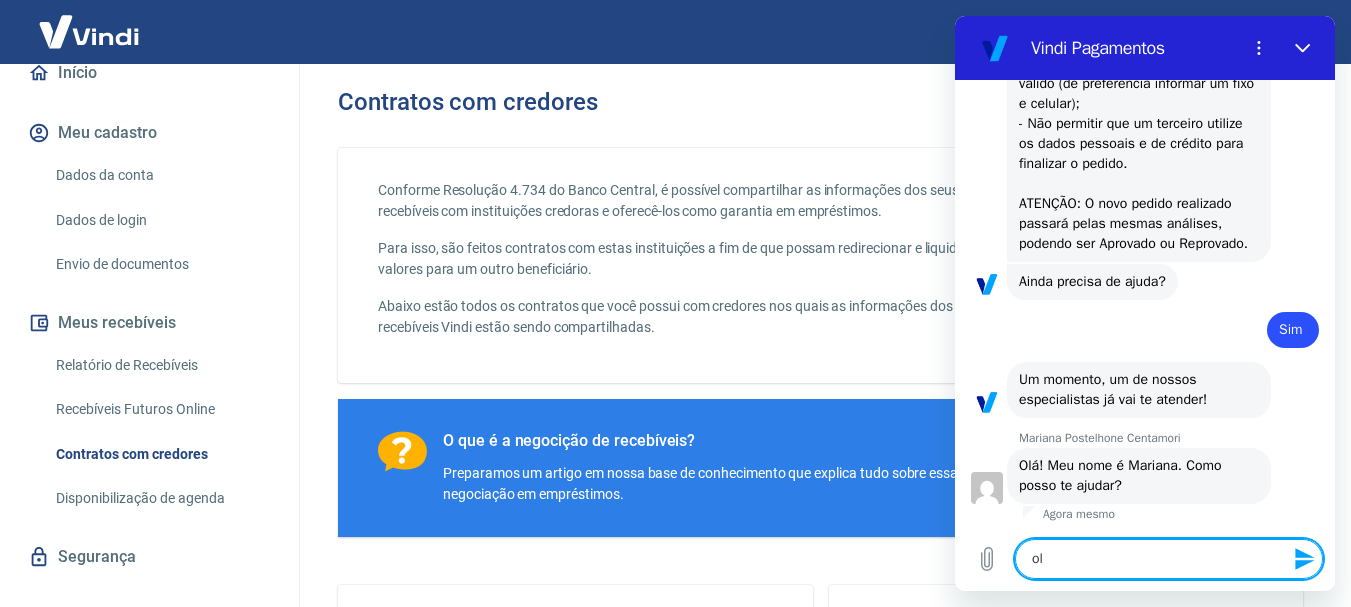 type on "olá" 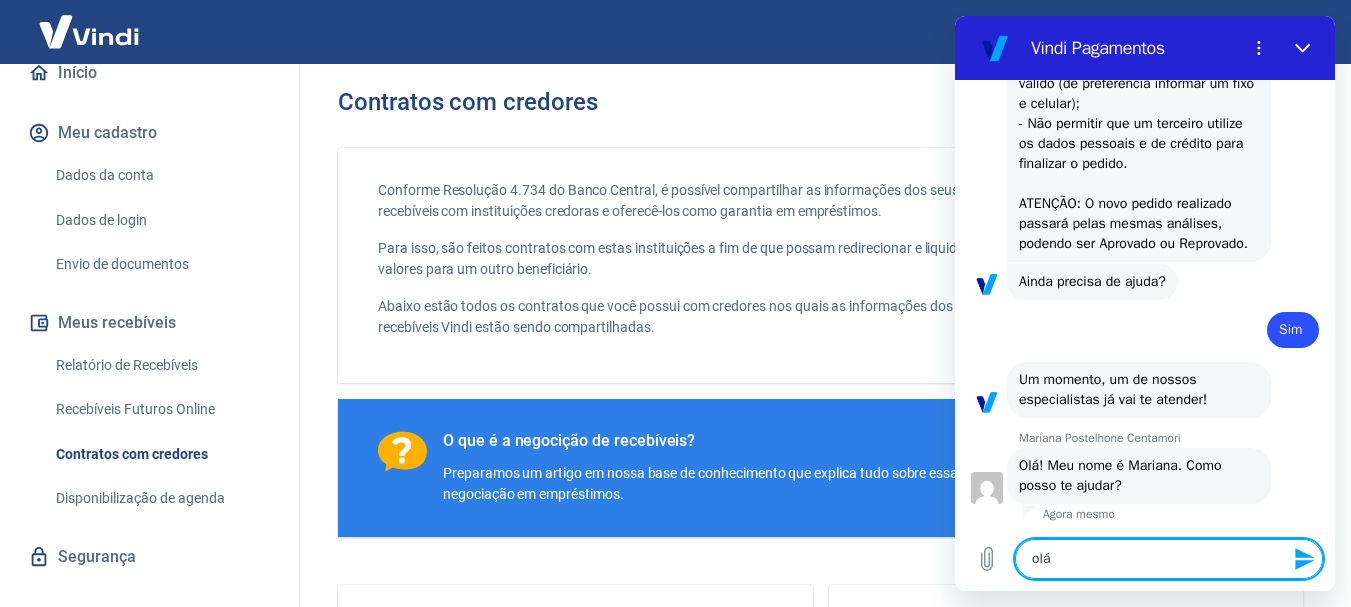 type on "olá" 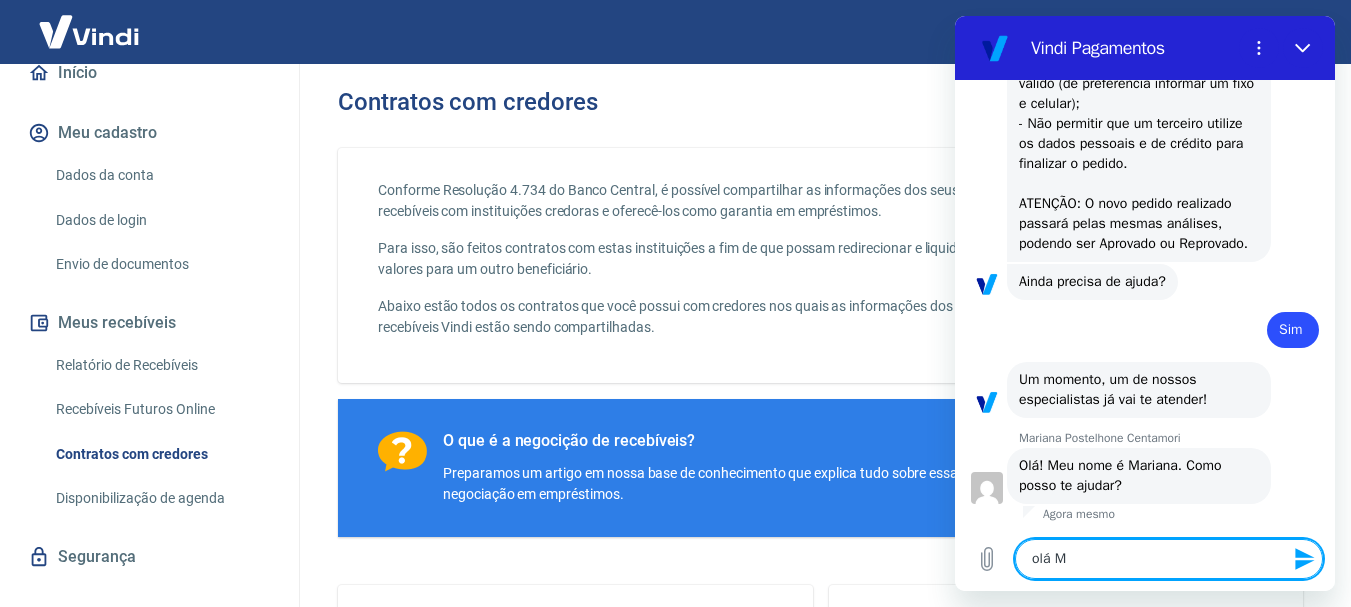 type on "x" 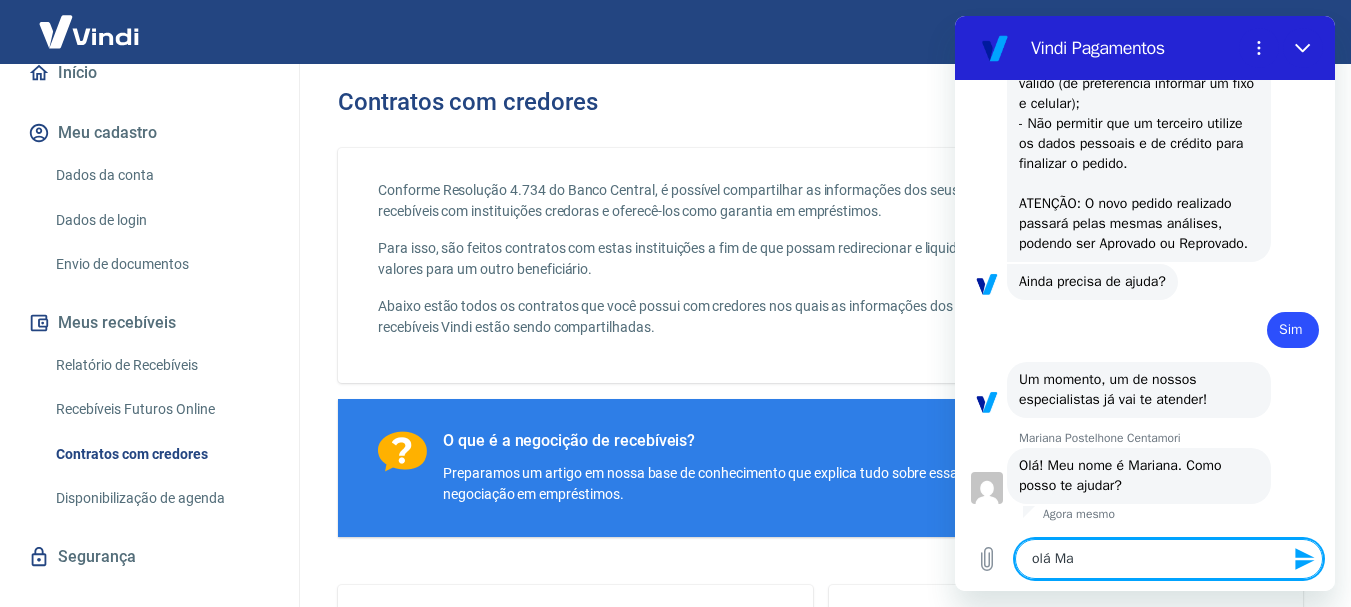 type on "olá [FIRST]," 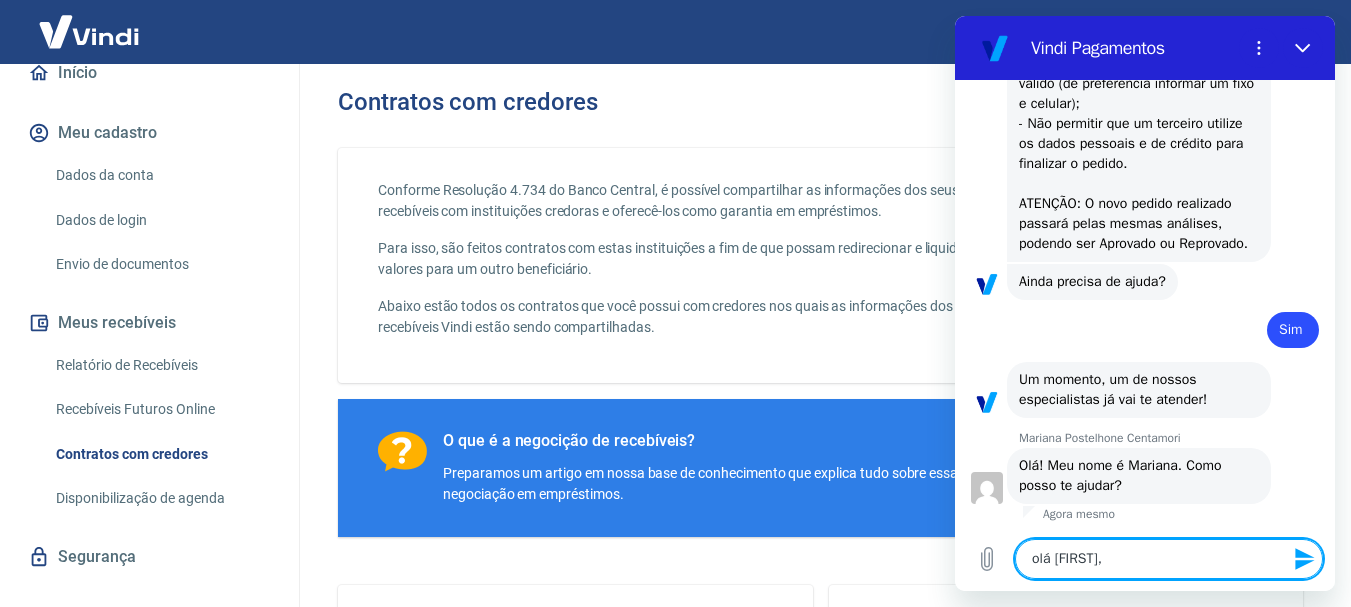 type on "olá [FIRST]" 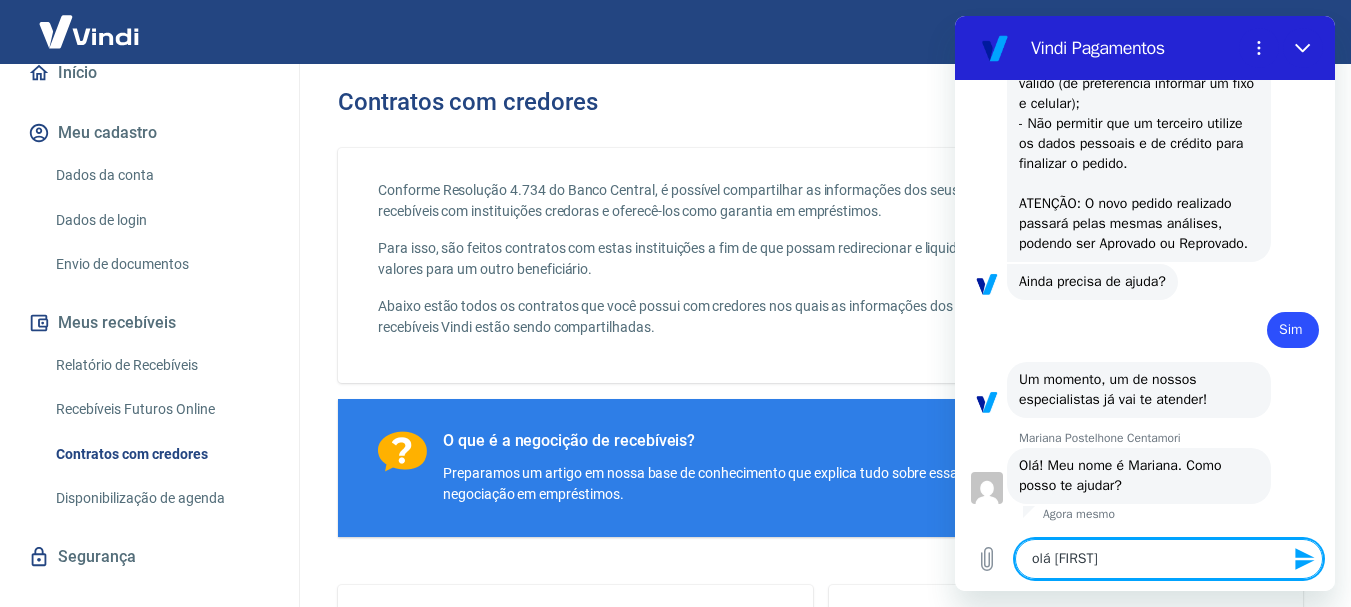 type on "olá [FIRST]" 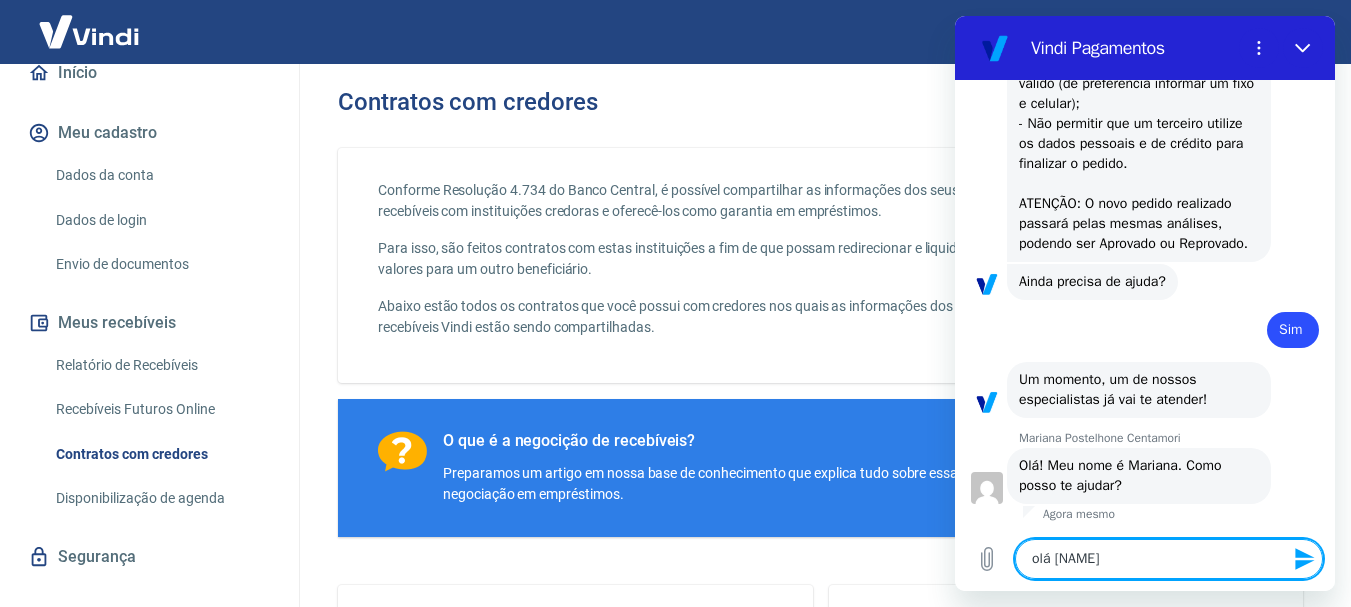 type on "olá [NAME]," 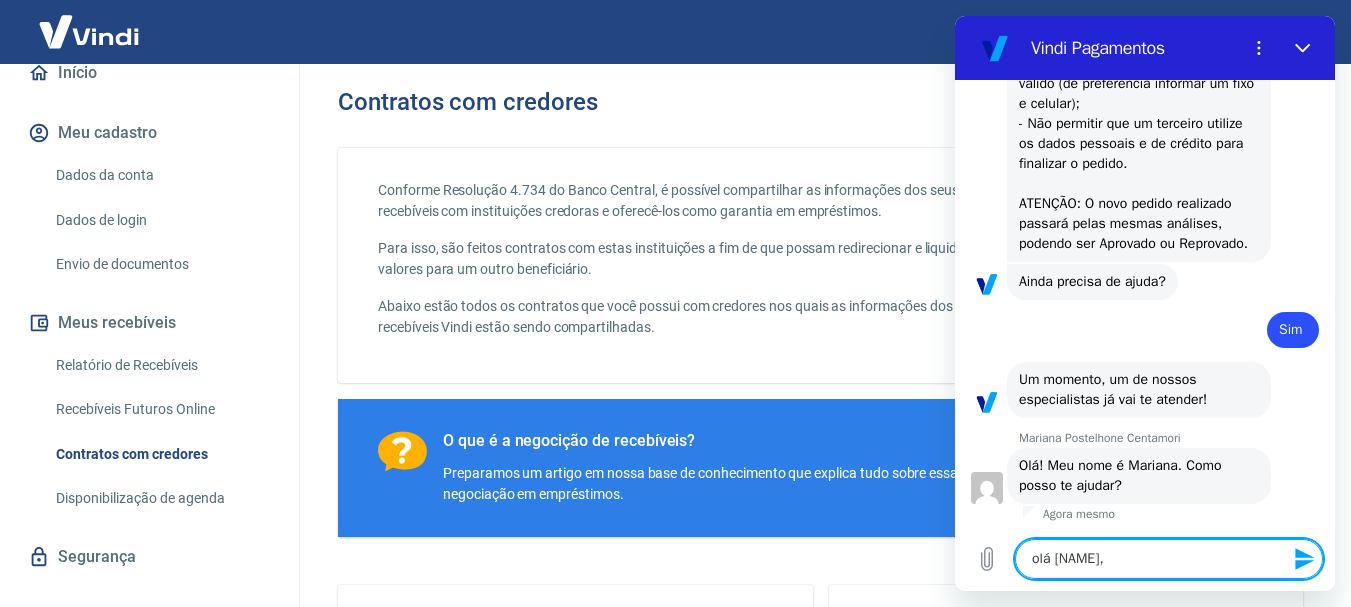 type on "olá [NAME]," 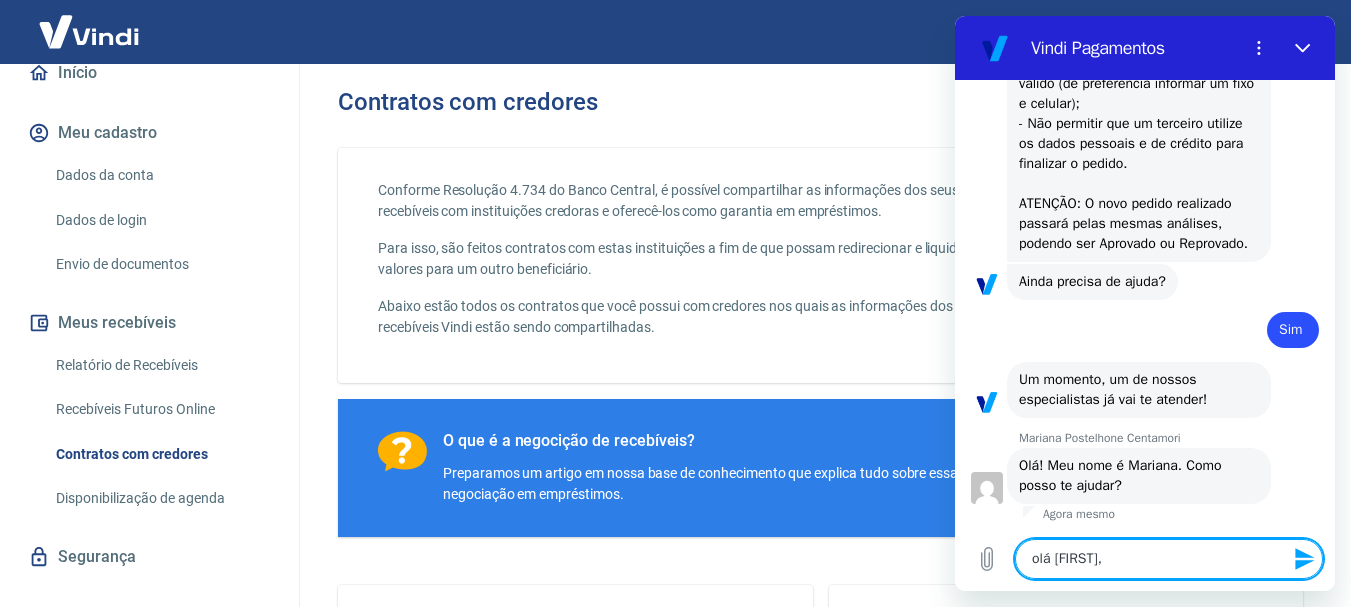 type on "olá [FIRST], tu" 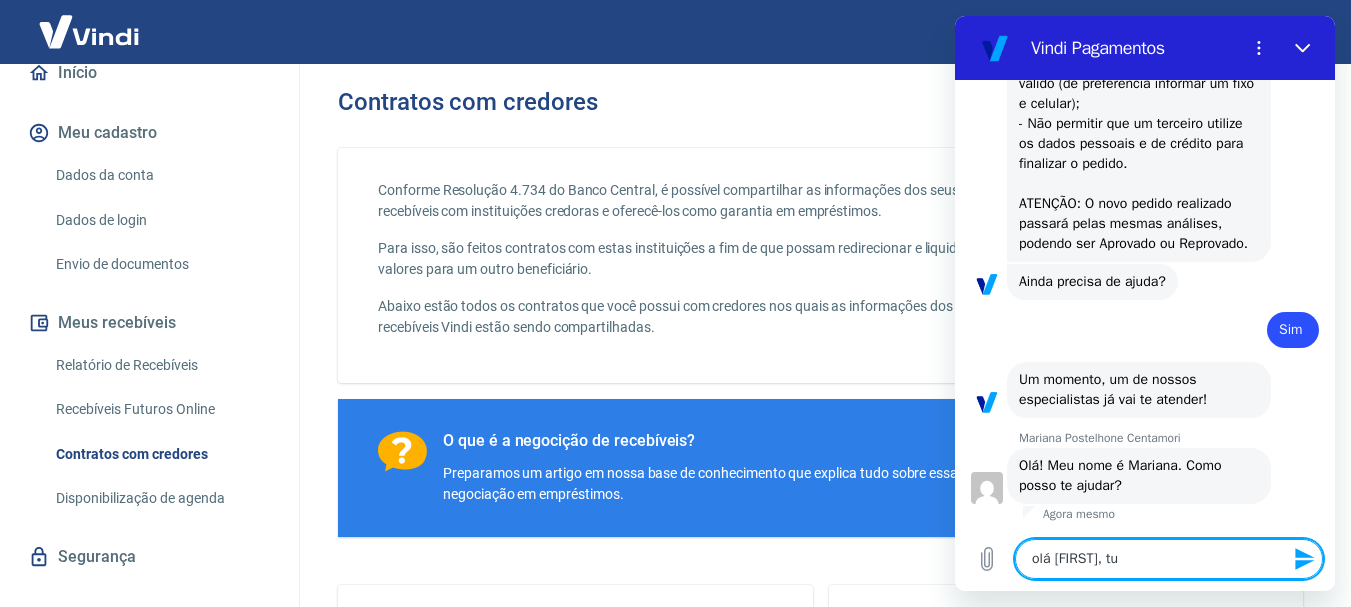 type on "olá [FIRST], tud" 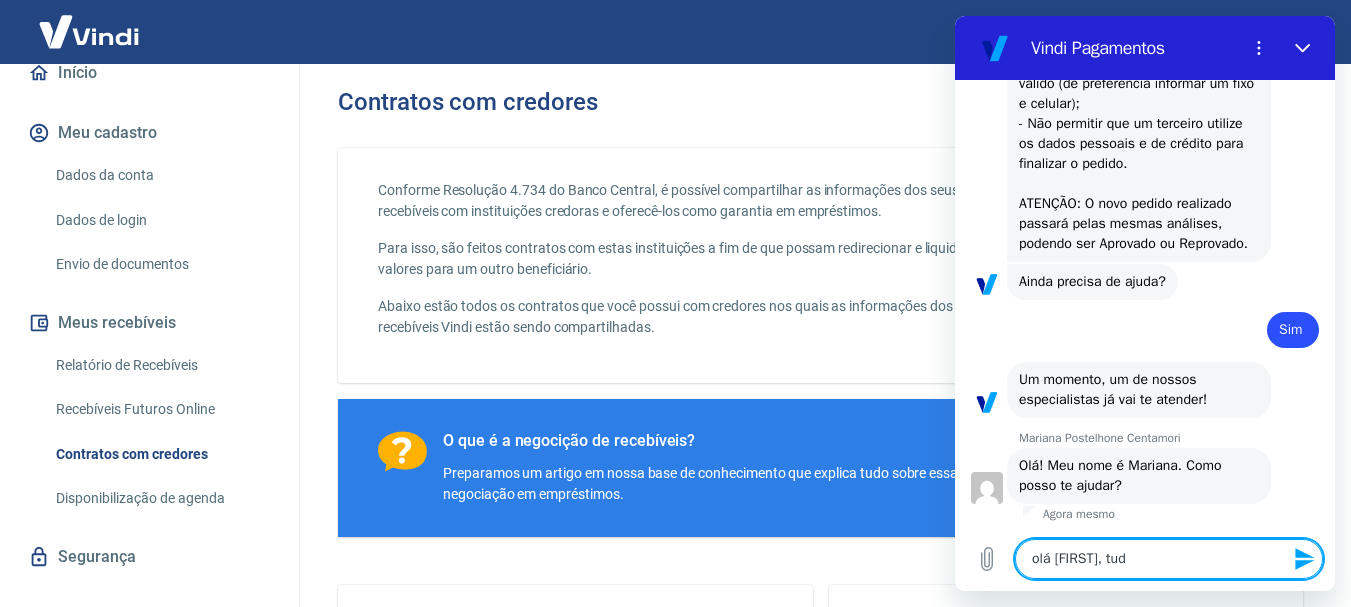type on "x" 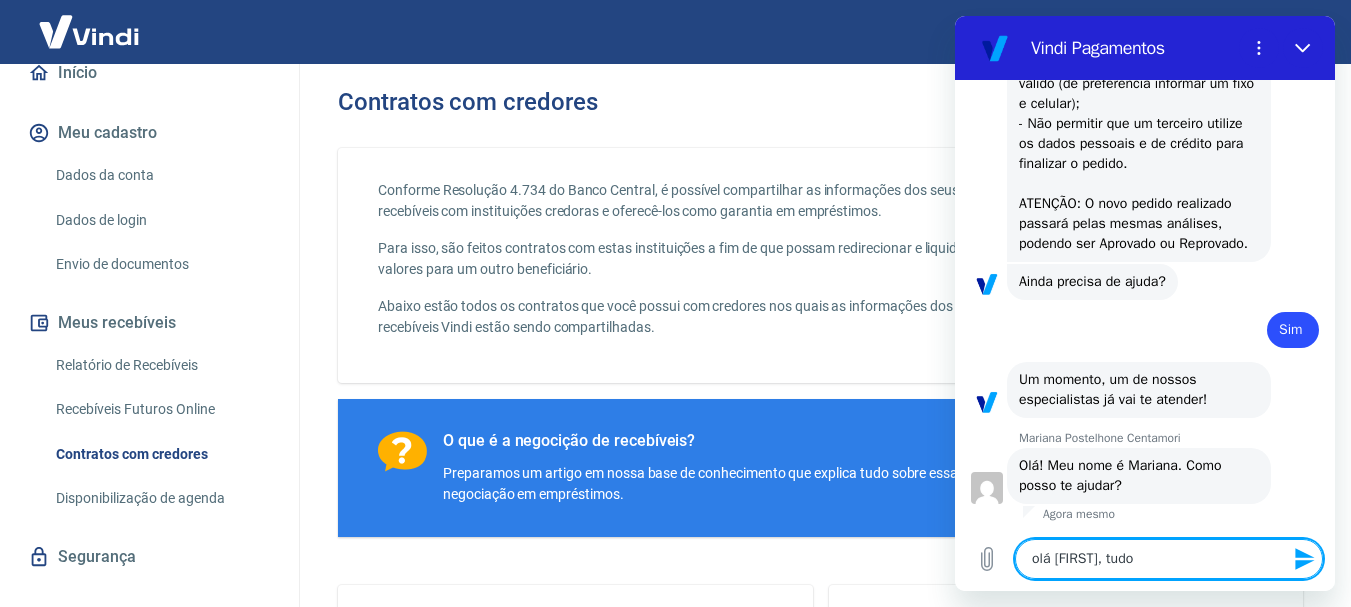 type on "olá [FIRST], tudo" 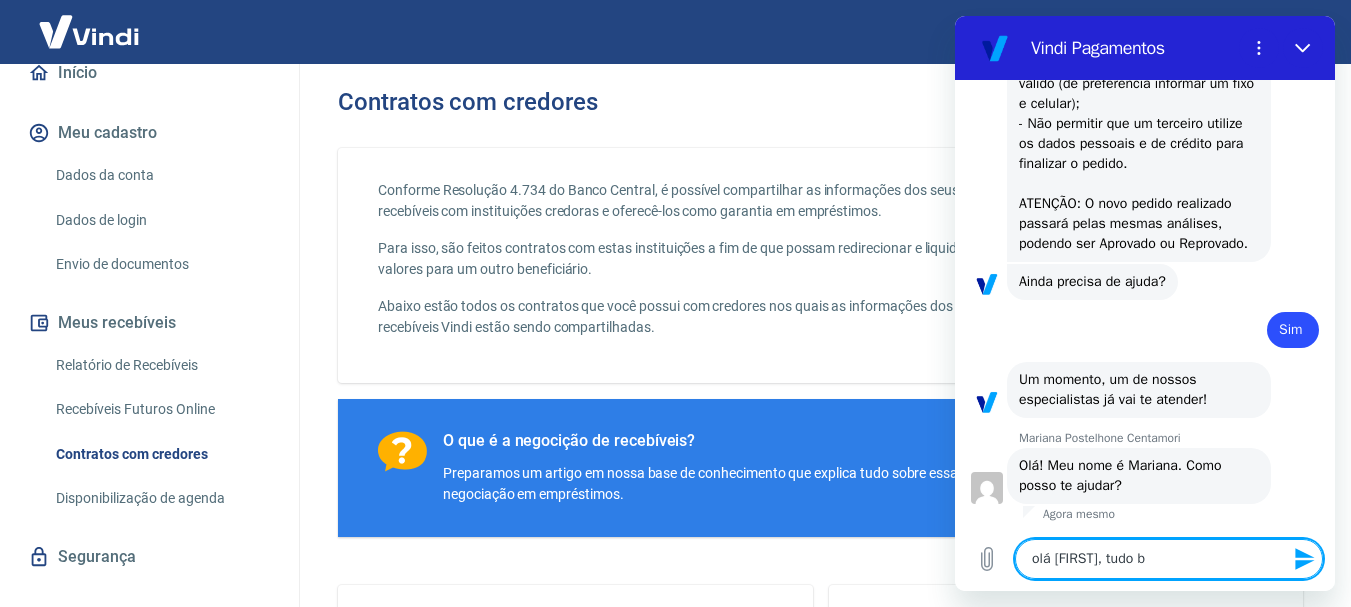 type on "olá [NAME], tudo be" 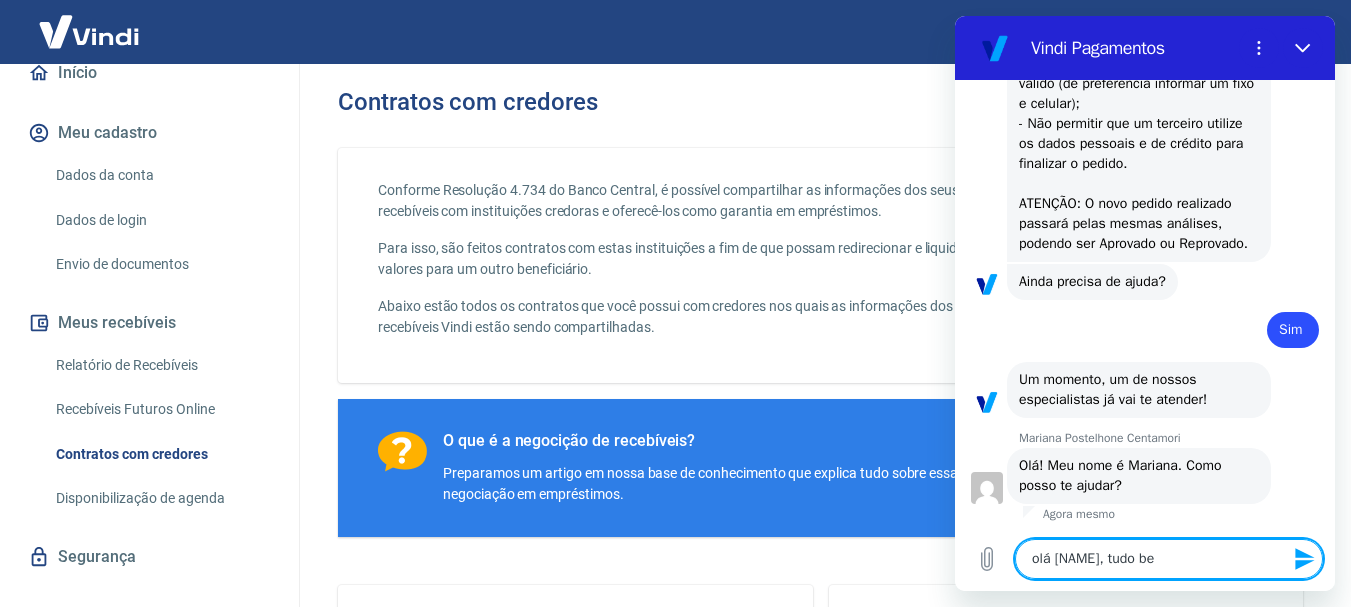 type on "olá [FIRST], tudo bem" 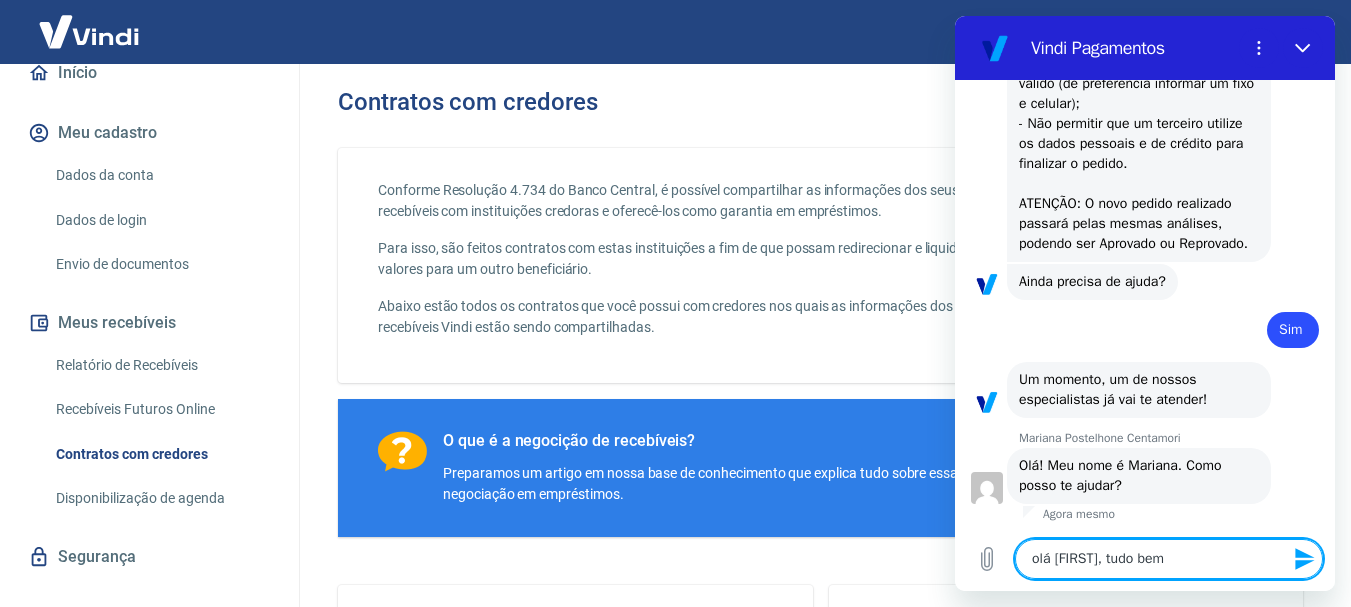type on "olá [FIRST], tudo bem?" 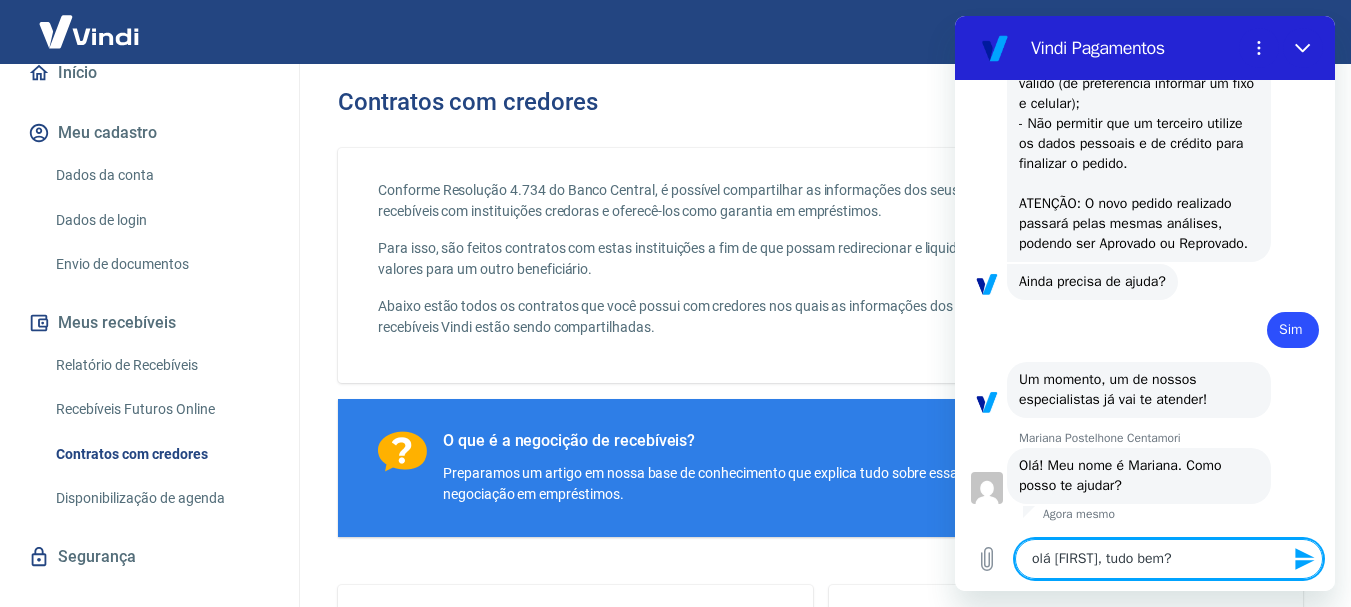 type 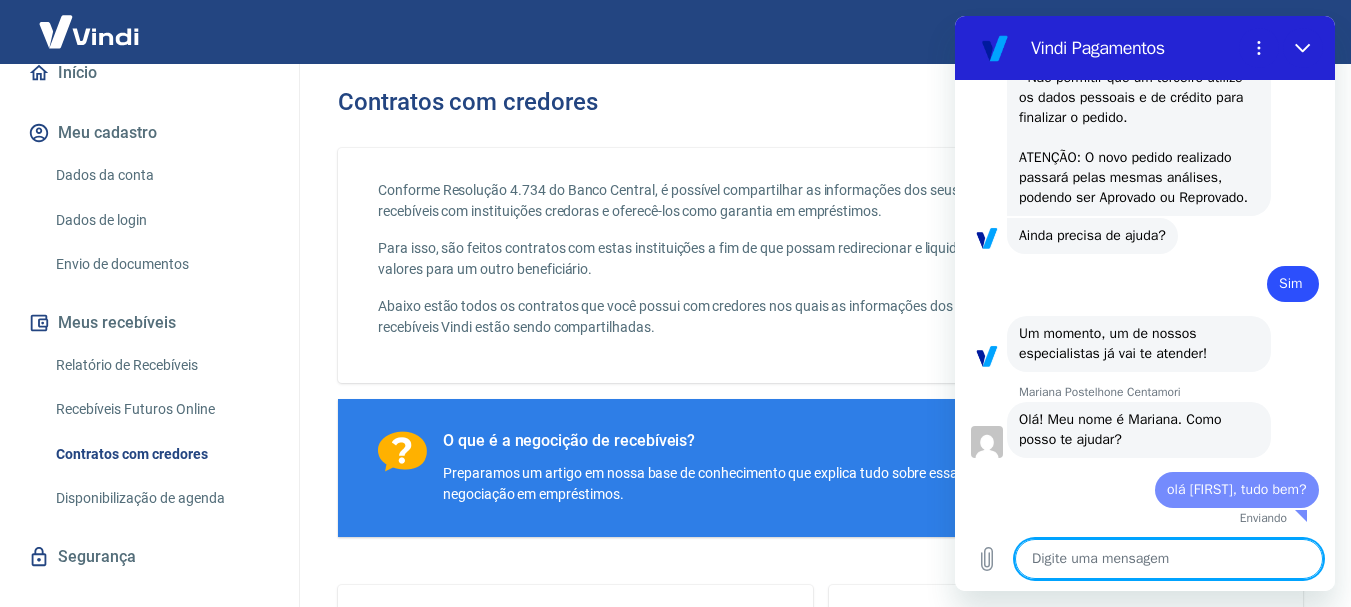 type on "x" 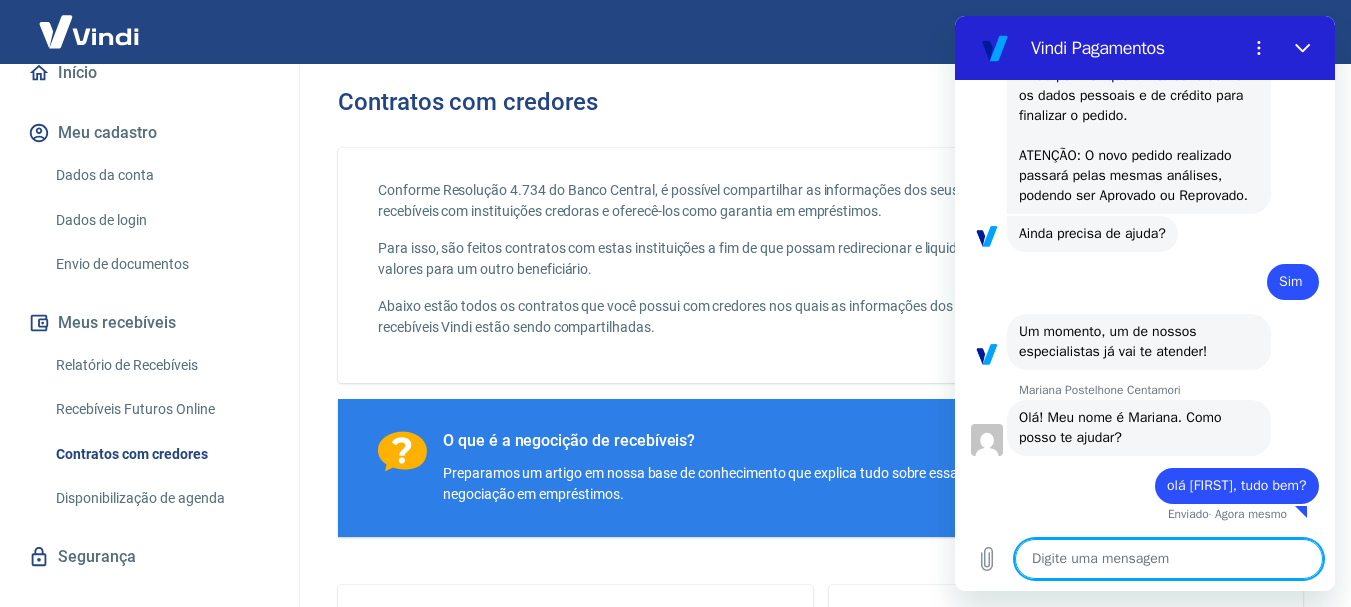 scroll, scrollTop: 1928, scrollLeft: 0, axis: vertical 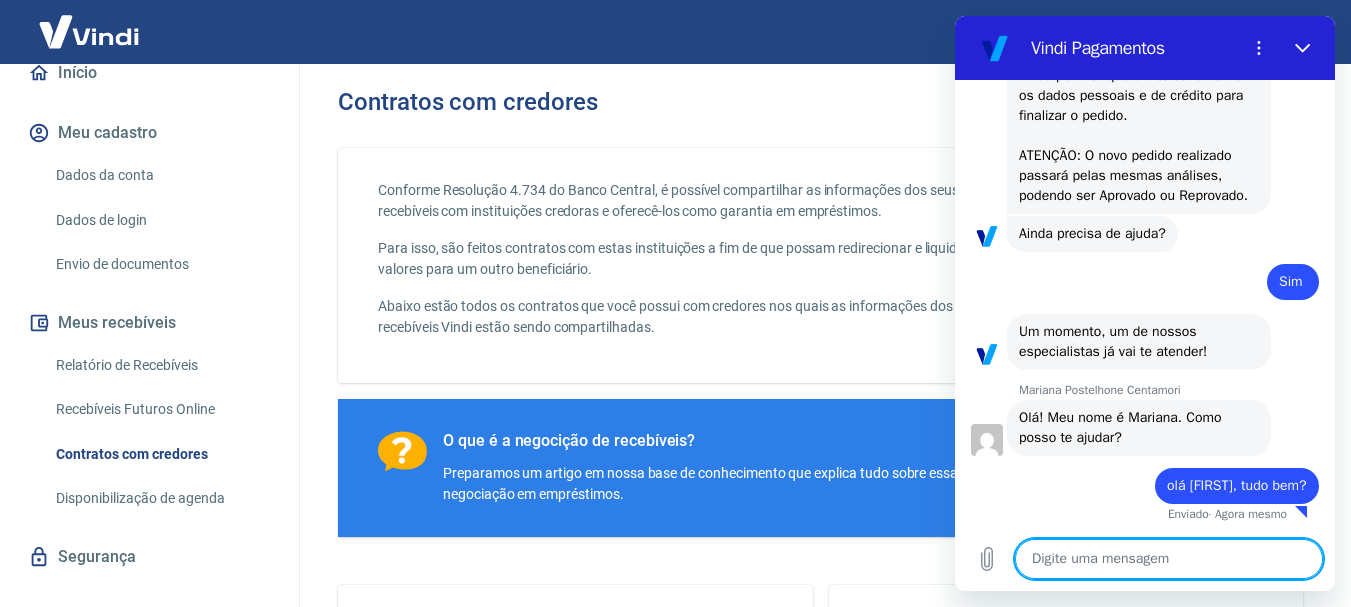 type on "e" 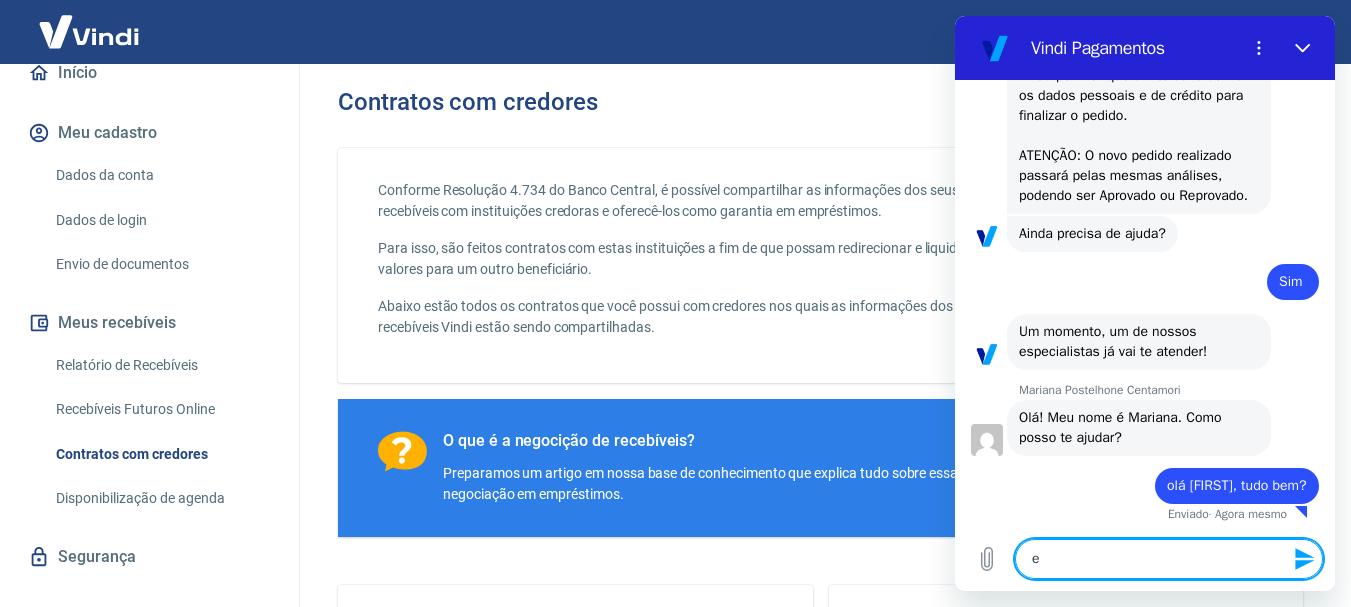 type on "en" 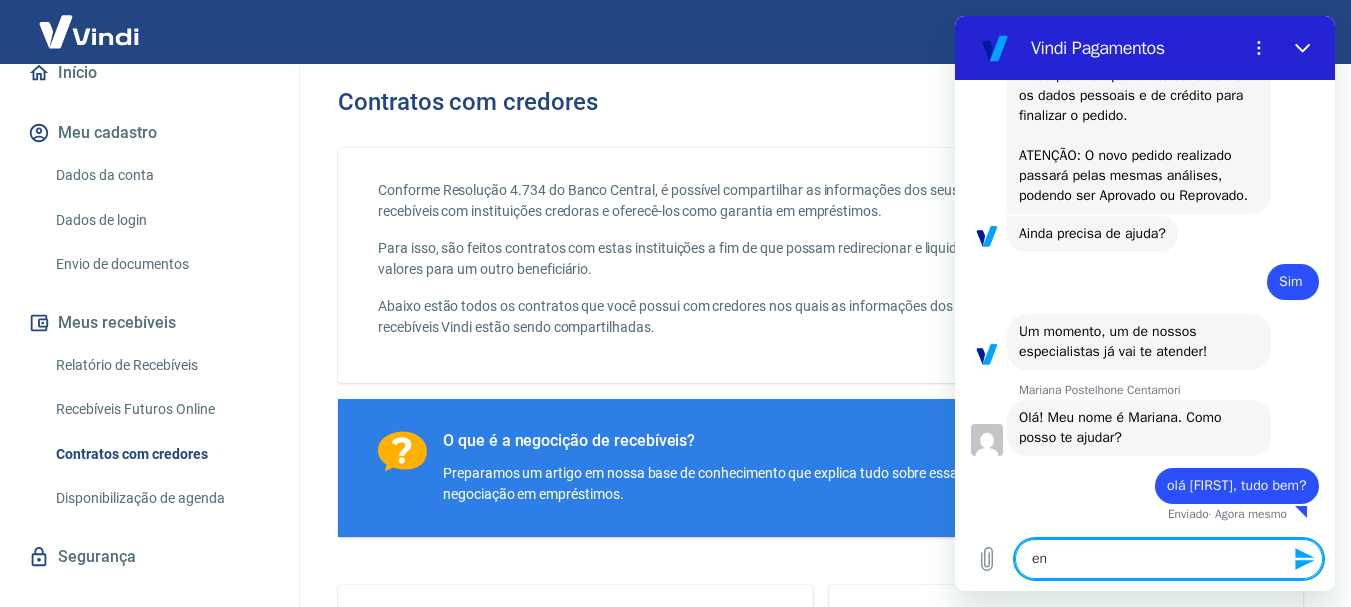 type on "ent" 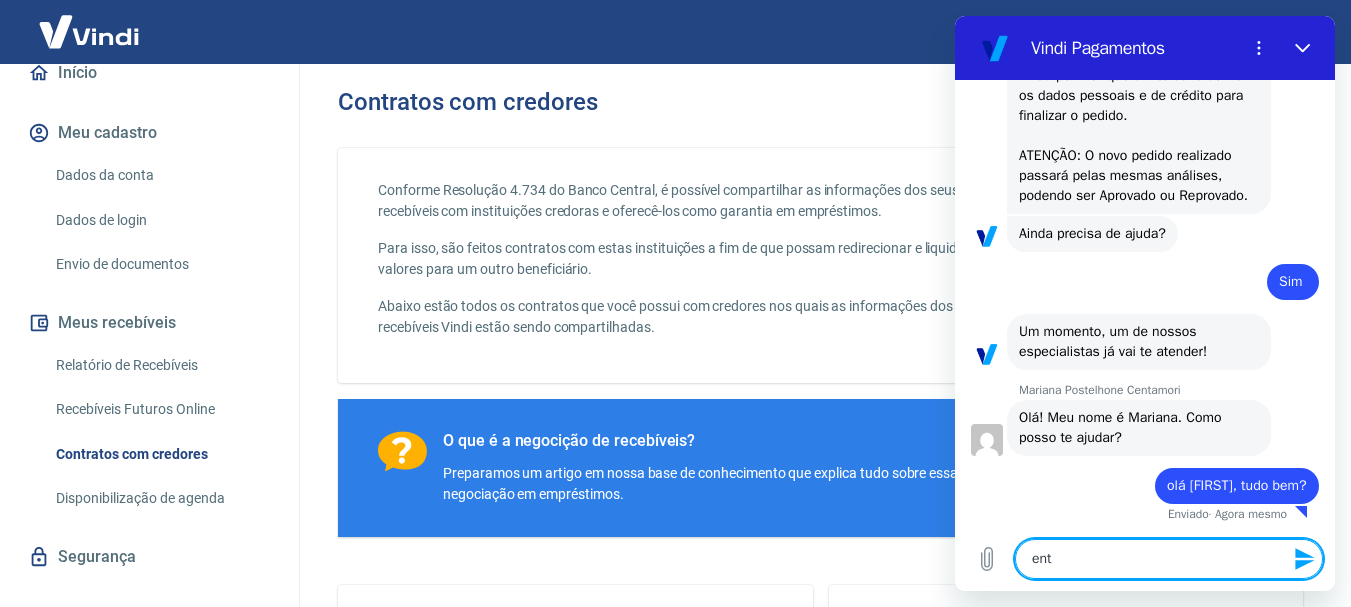 type on "entã" 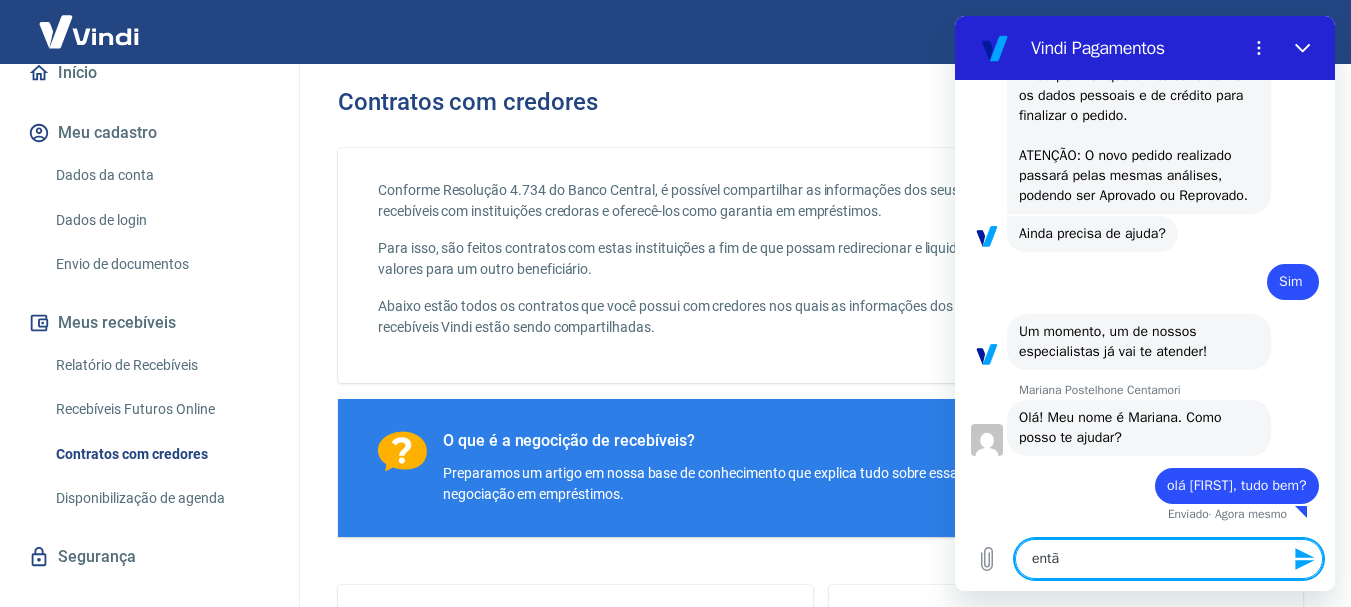 type on "então" 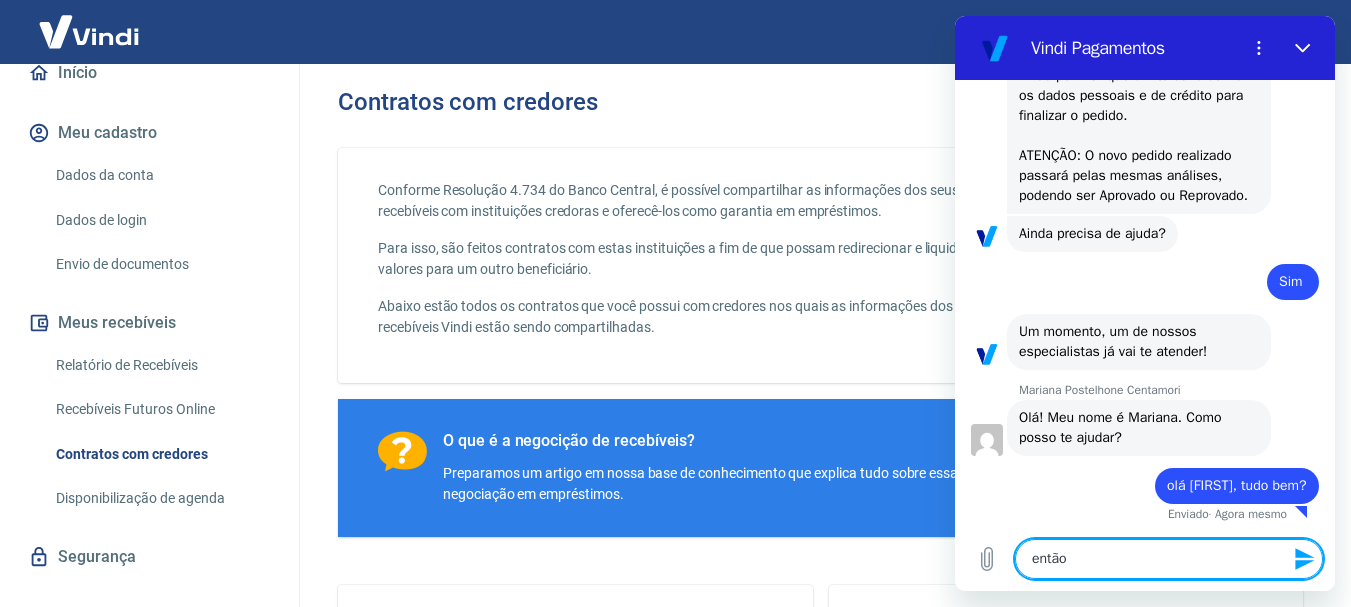 type on "então," 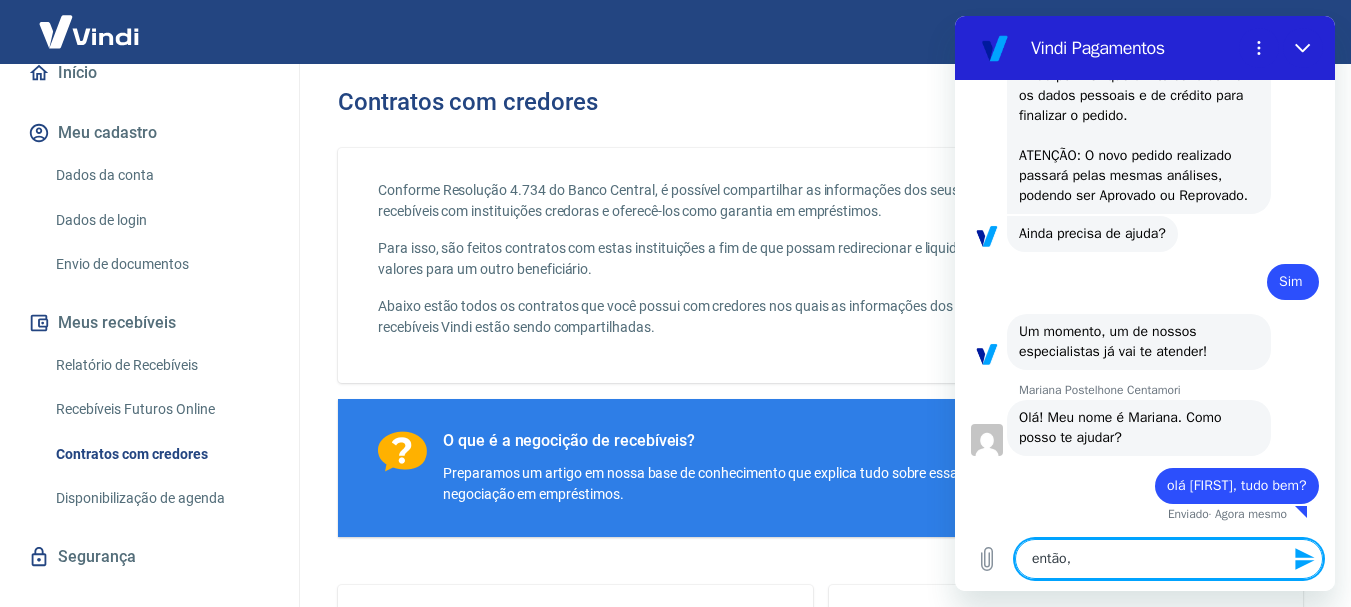 type on "então," 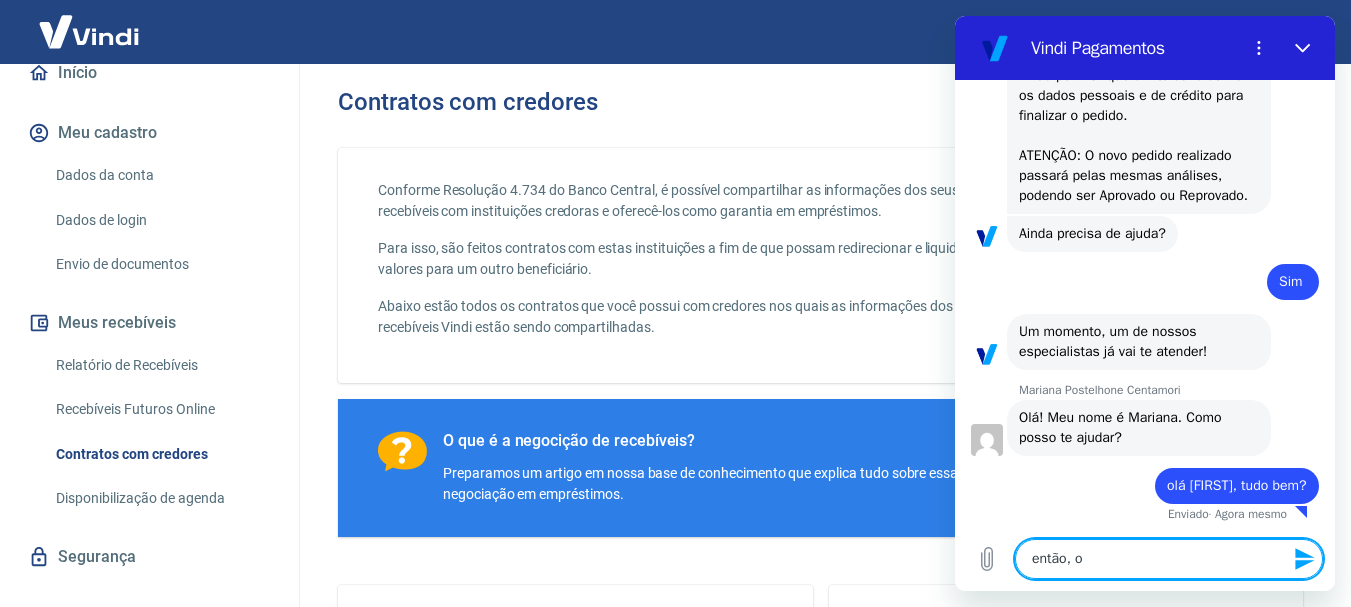 type on "então, o" 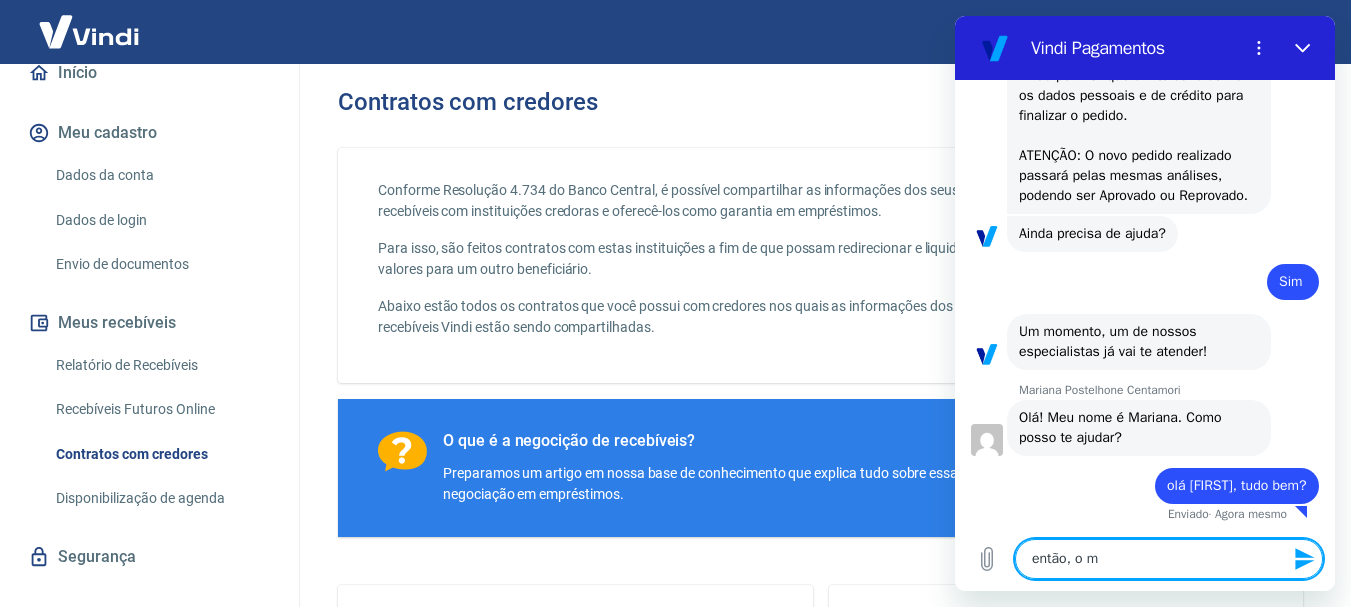 type on "então, o mo" 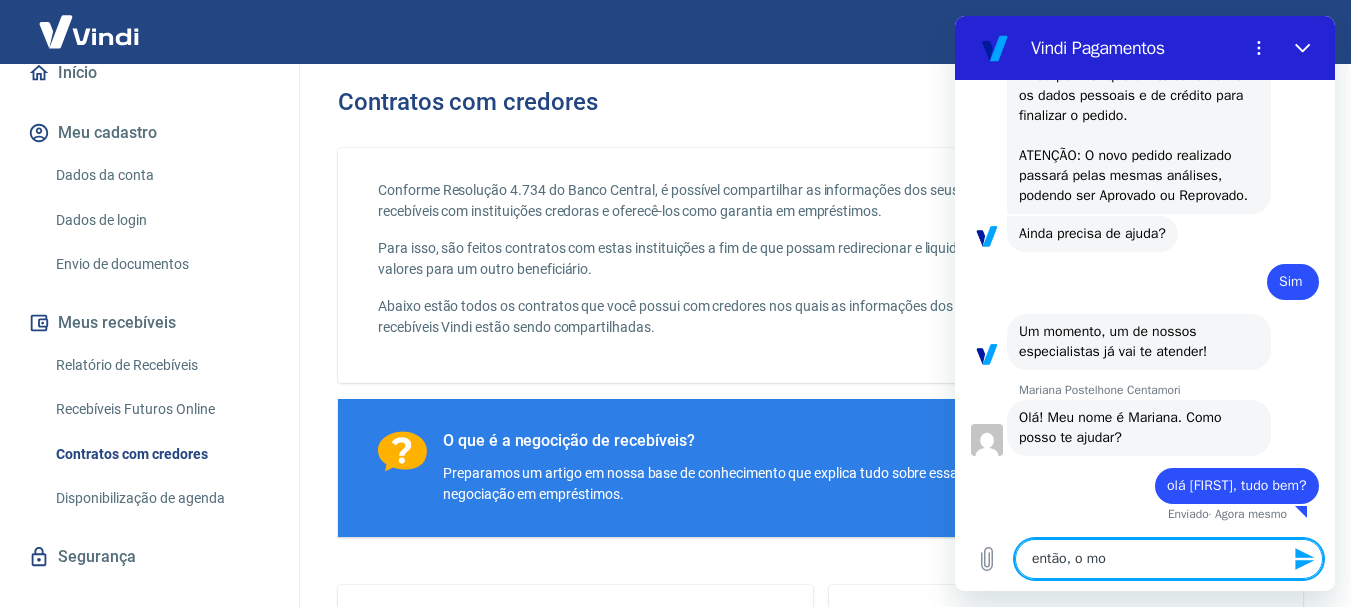 type on "então, o mot" 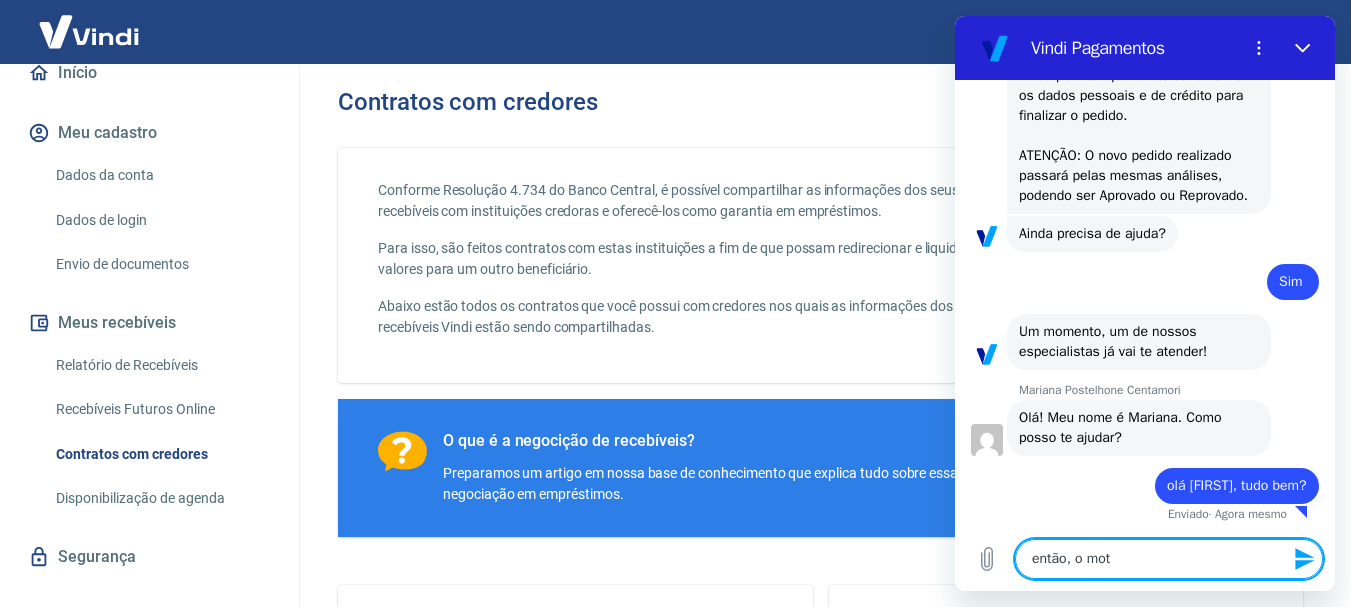 type on "então, o moti" 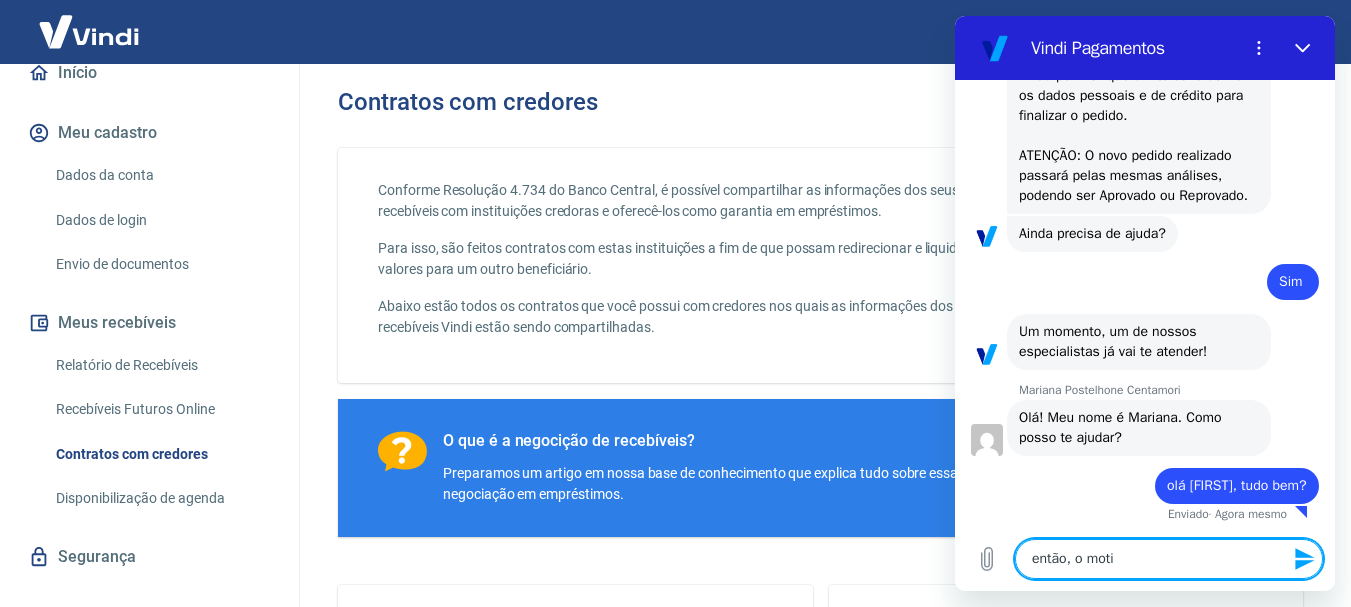 type on "então, o motiv" 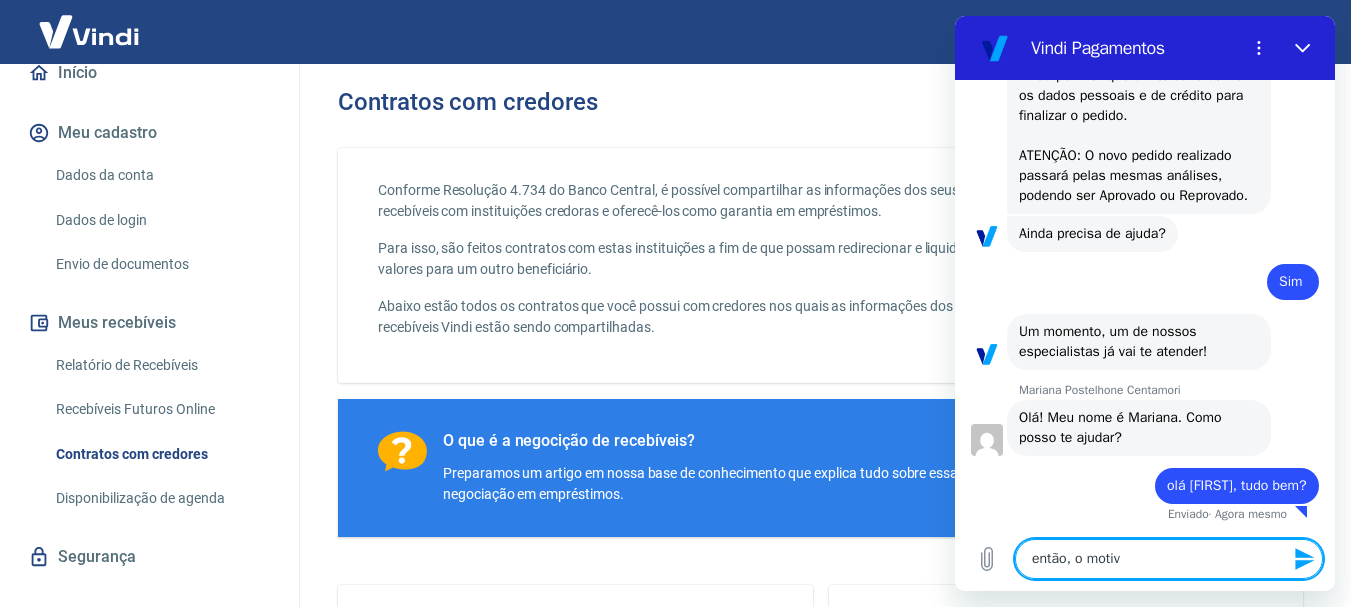 type on "então, o motivo" 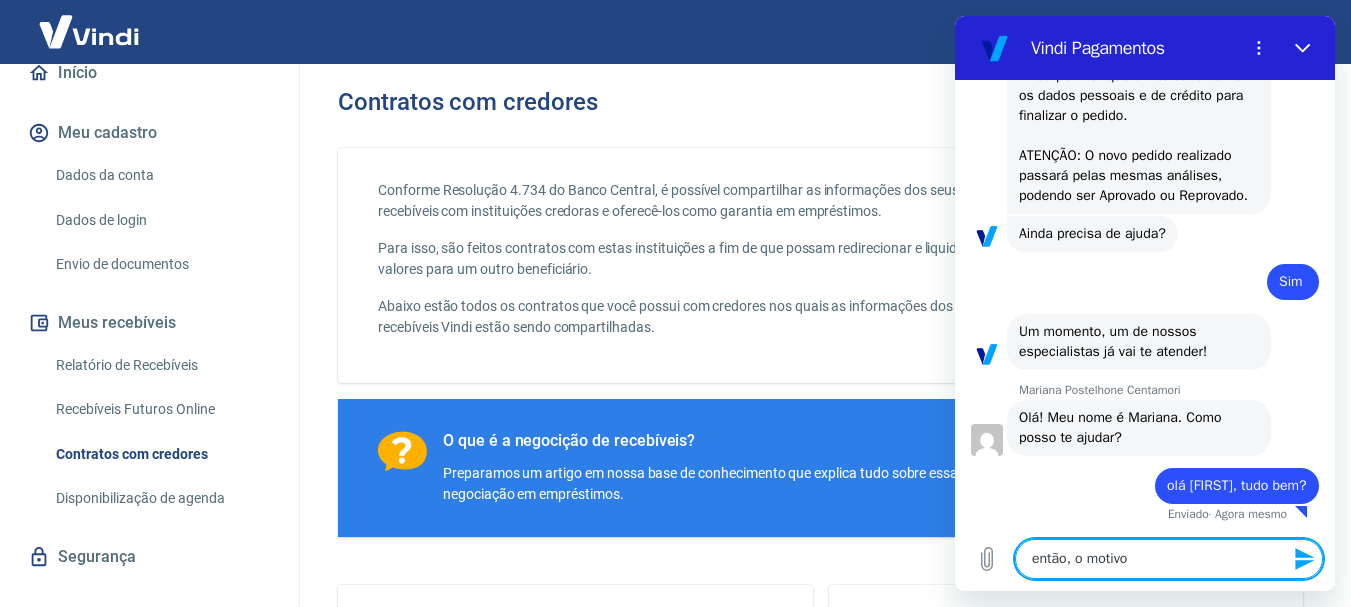 type on "então, o motivo" 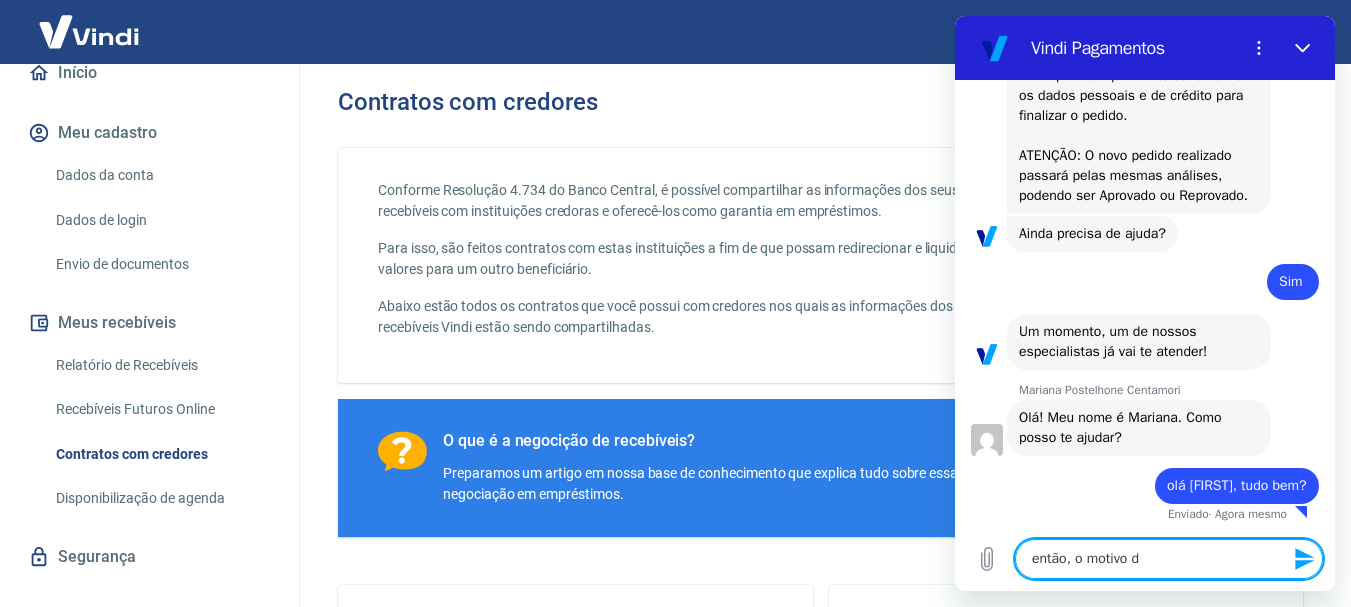 type on "então, o motivo do" 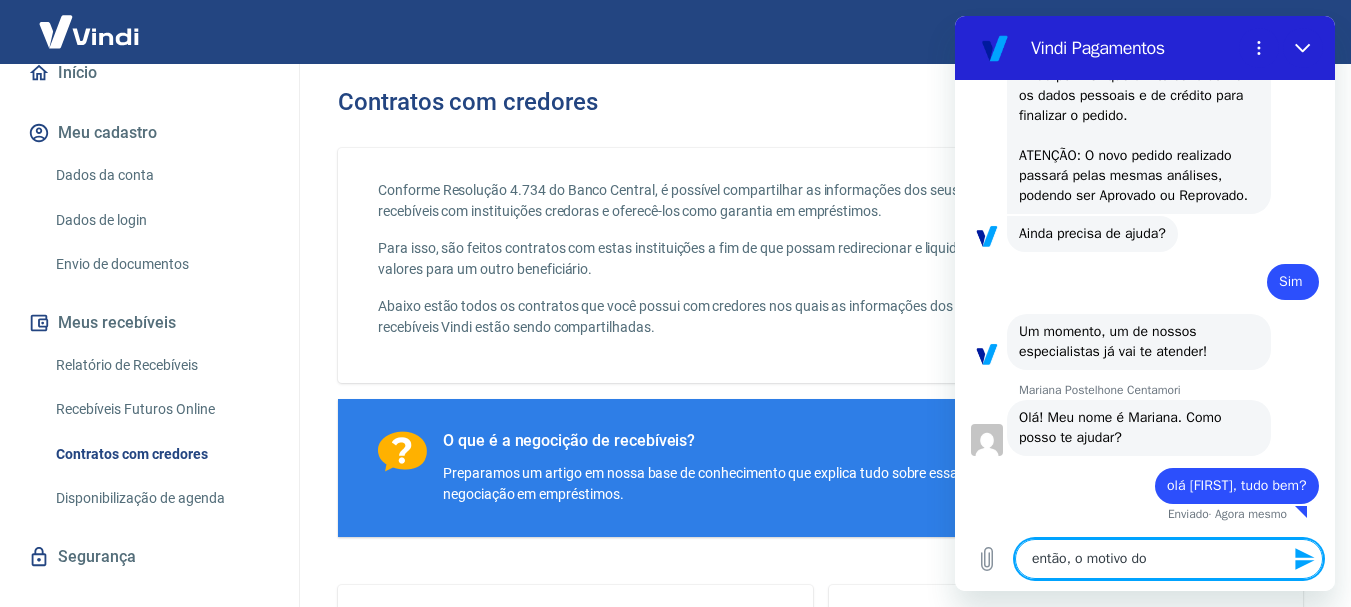 type on "então, o motivo do" 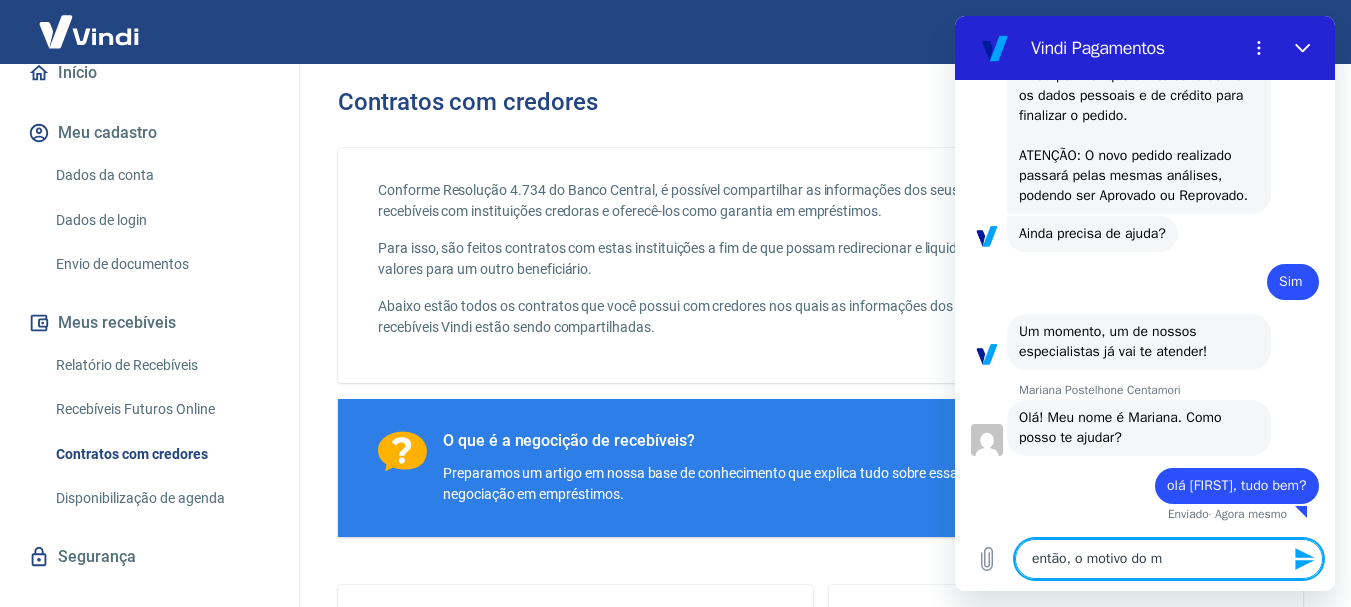 type on "então, o motivo do me" 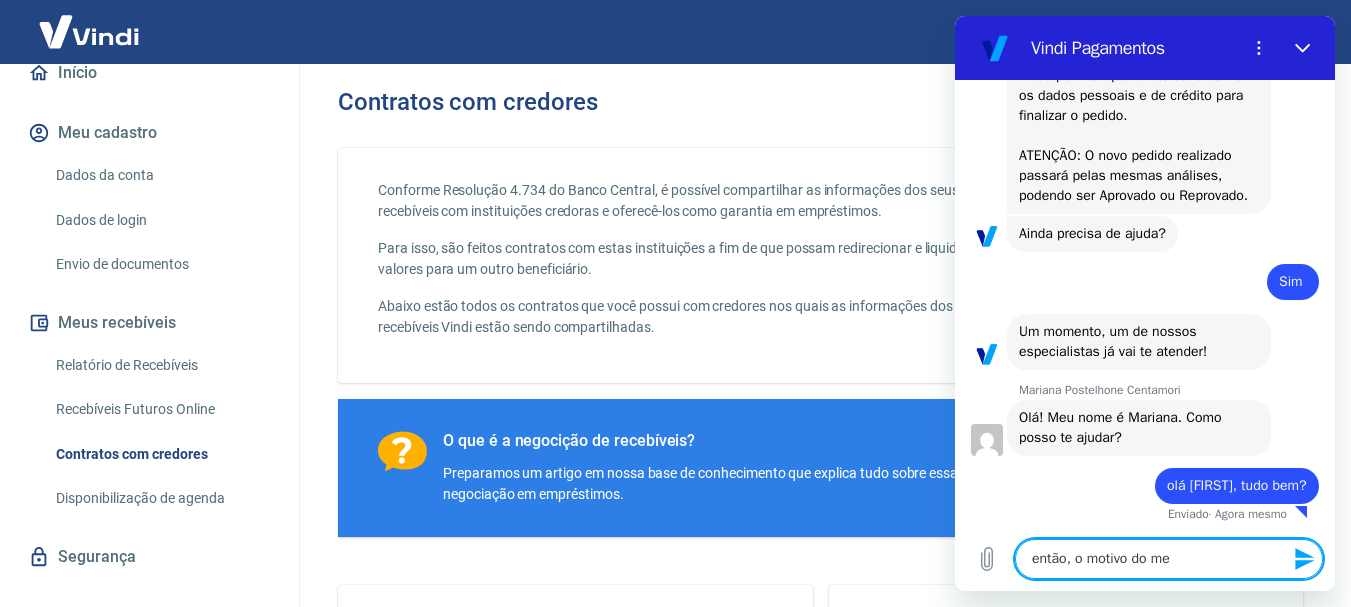 type on "então, o motivo do meu" 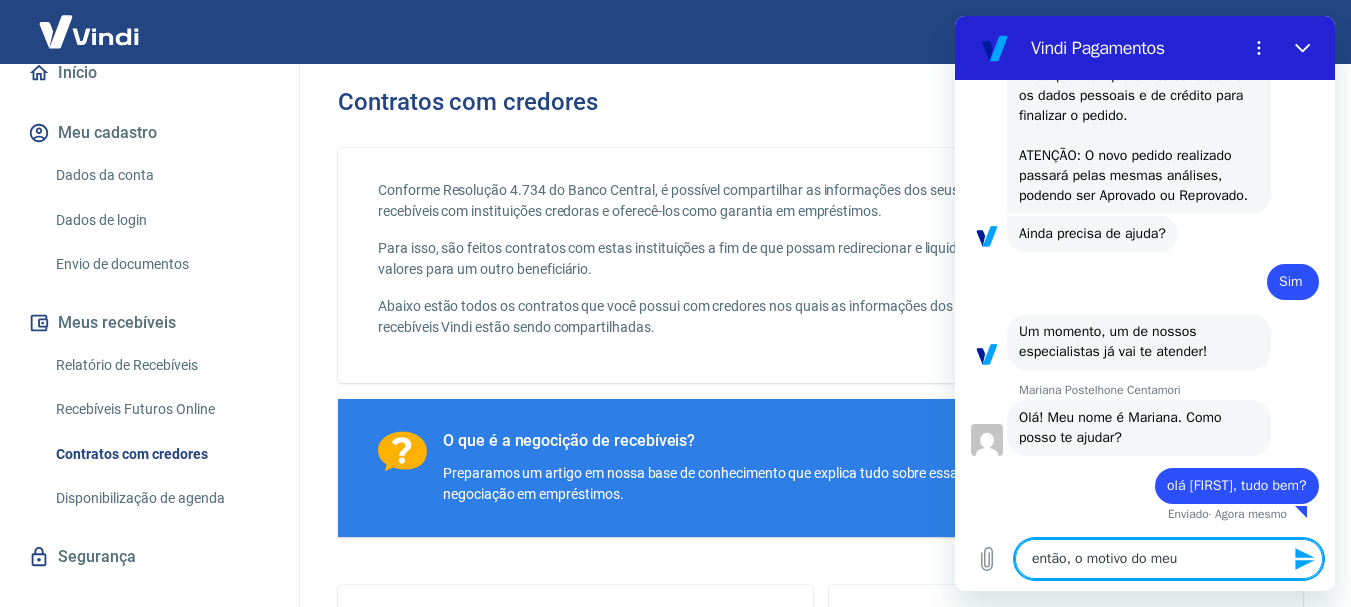 type on "então, o motivo do meu" 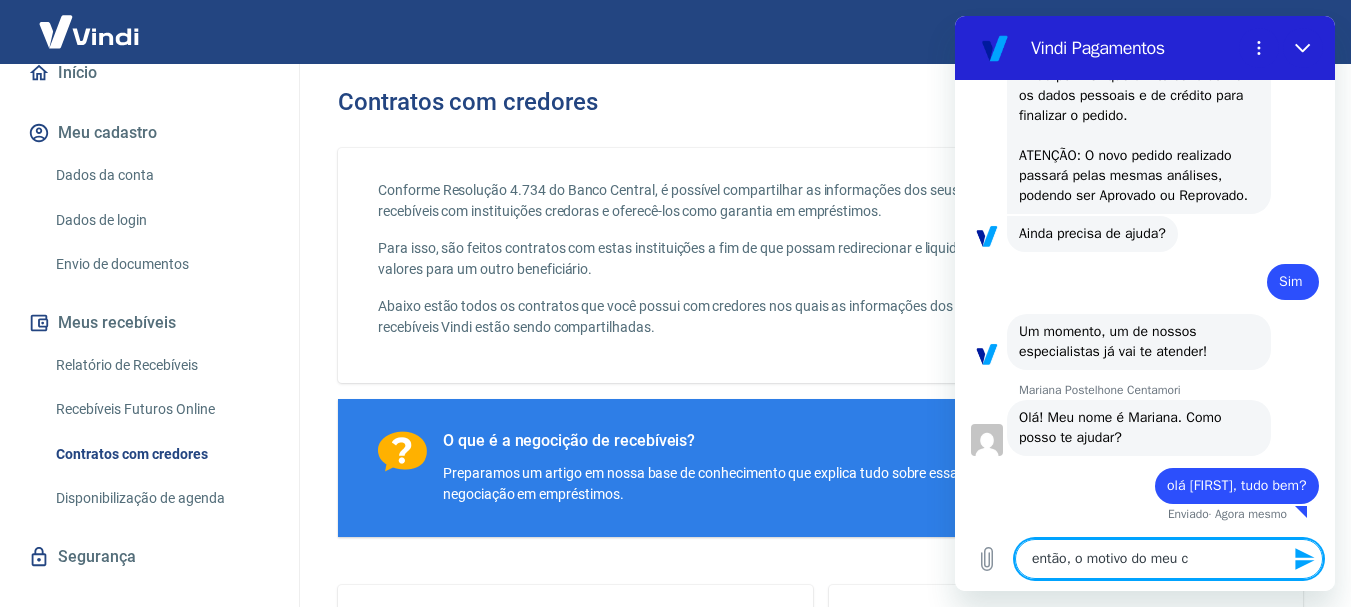 type on "x" 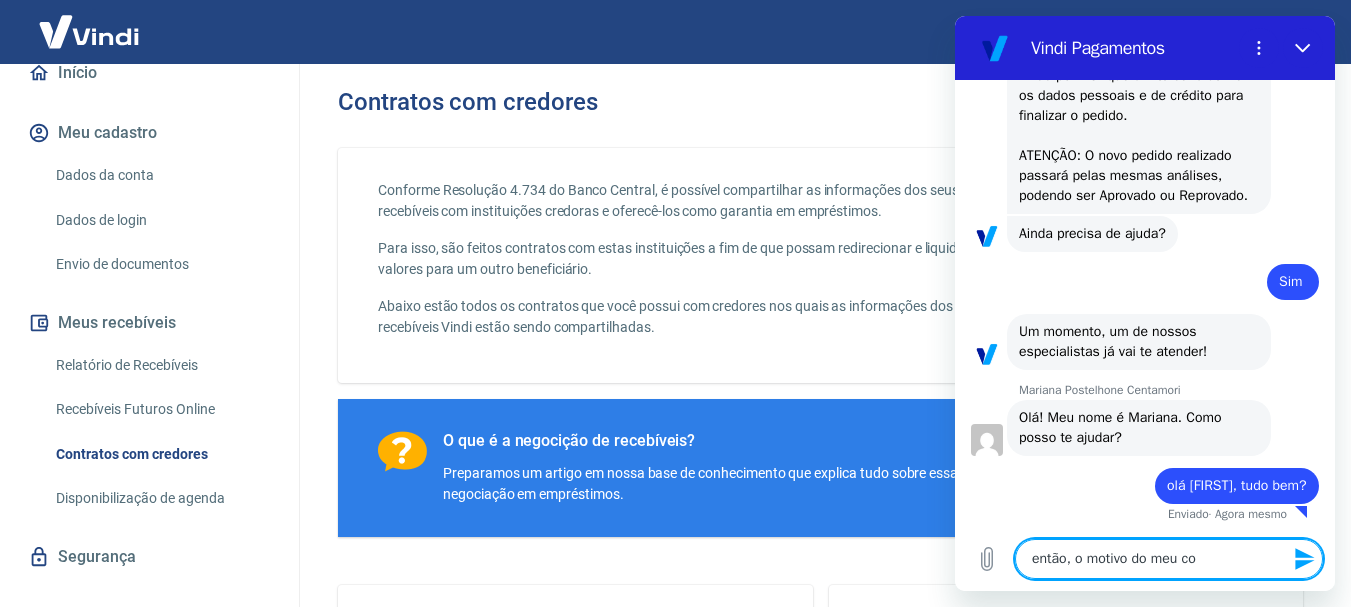 type on "então, o motivo do meu con" 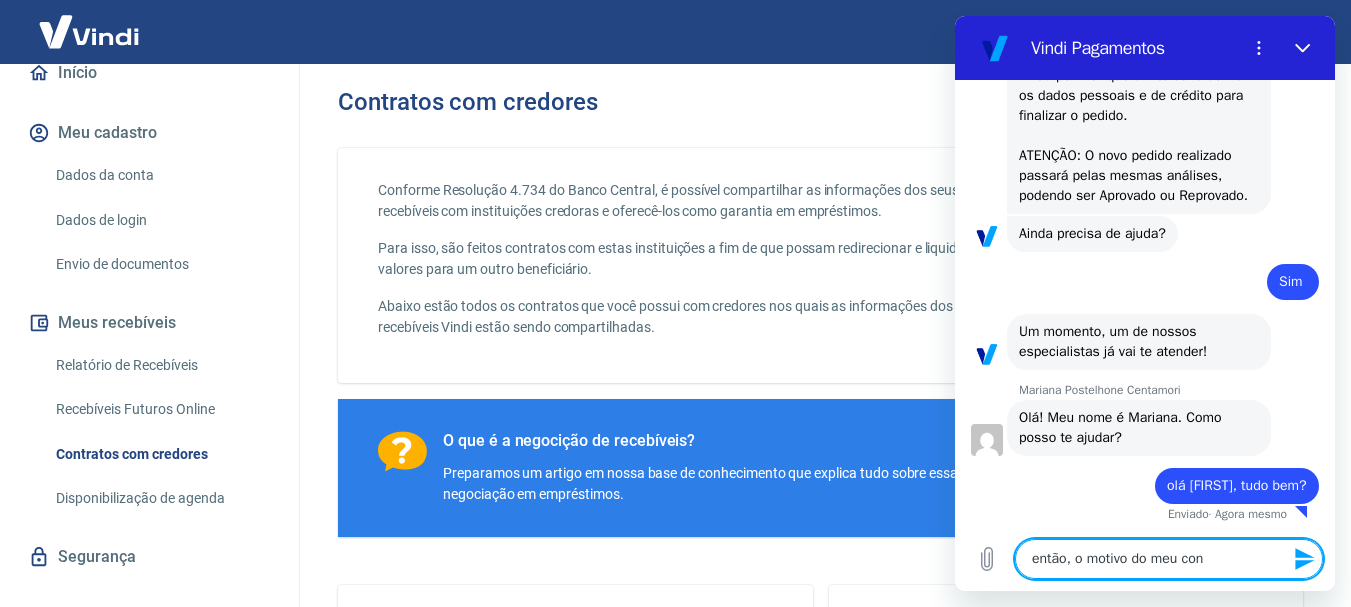 type on "então, o motivo do meu cont" 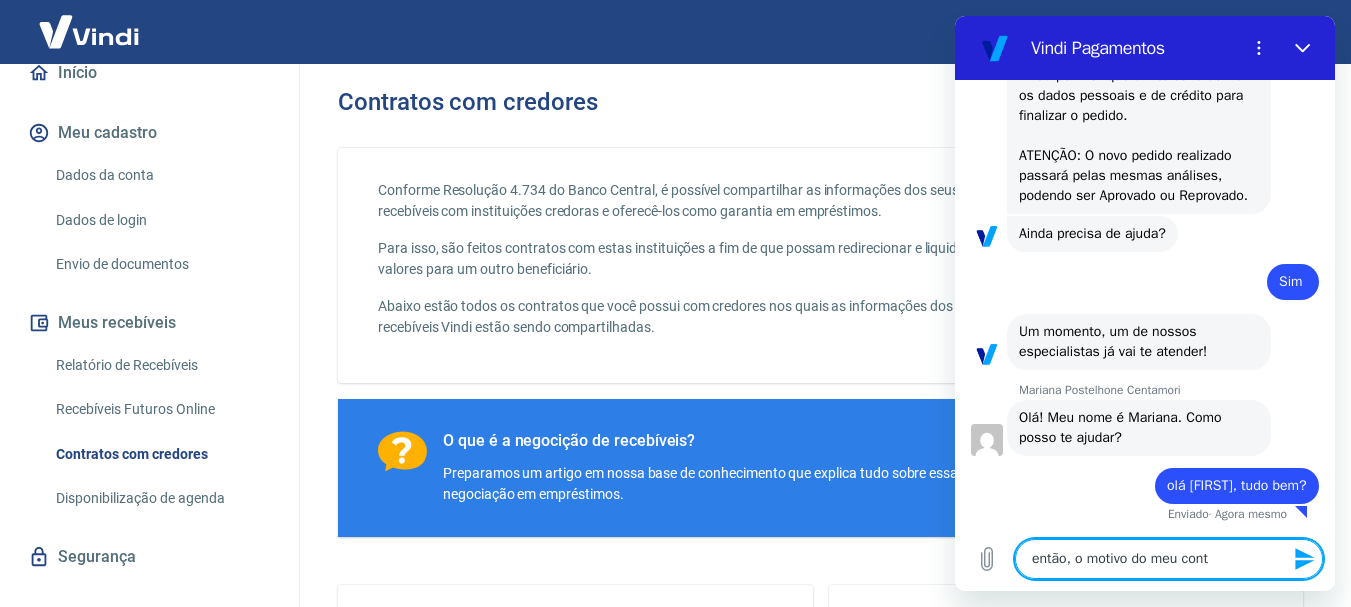 type on "então, o motivo do meu conta" 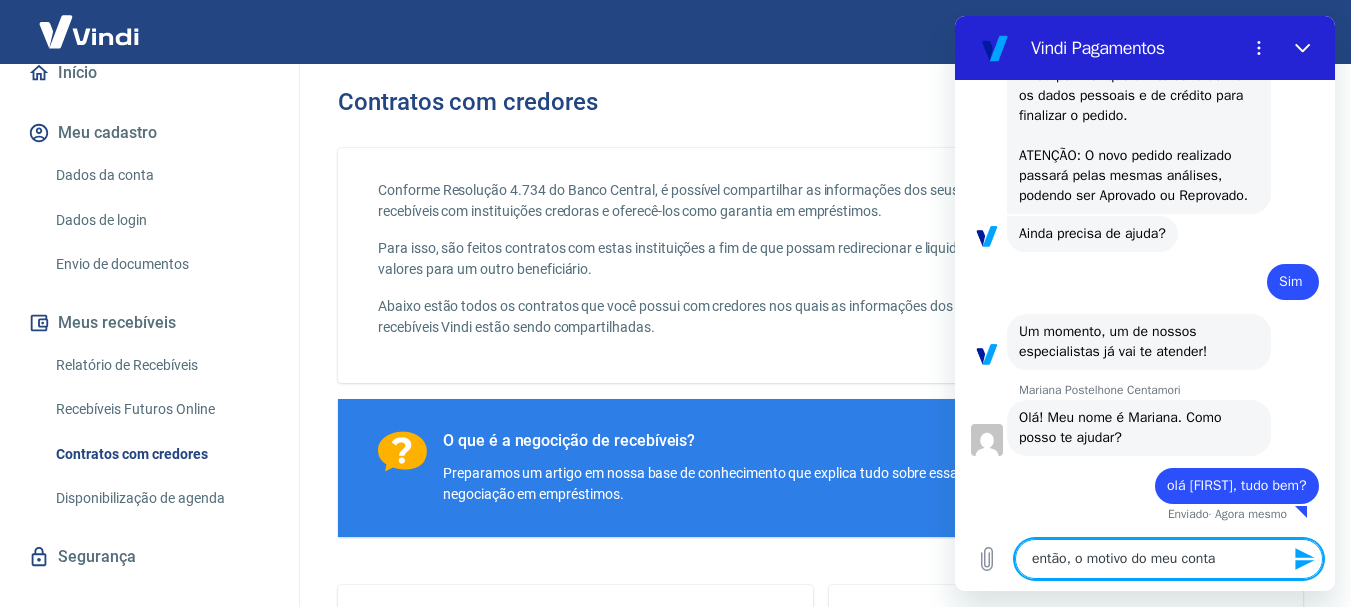 type on "então, o motivo do meu contat" 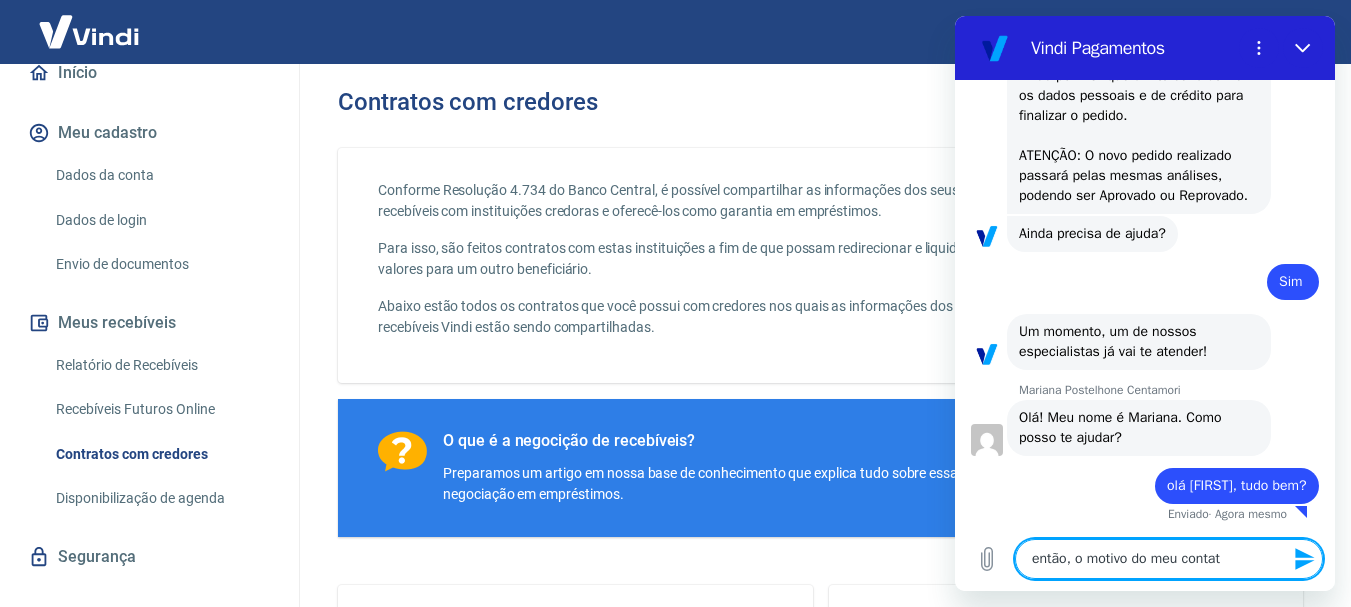 type on "então, o motivo do meu contato" 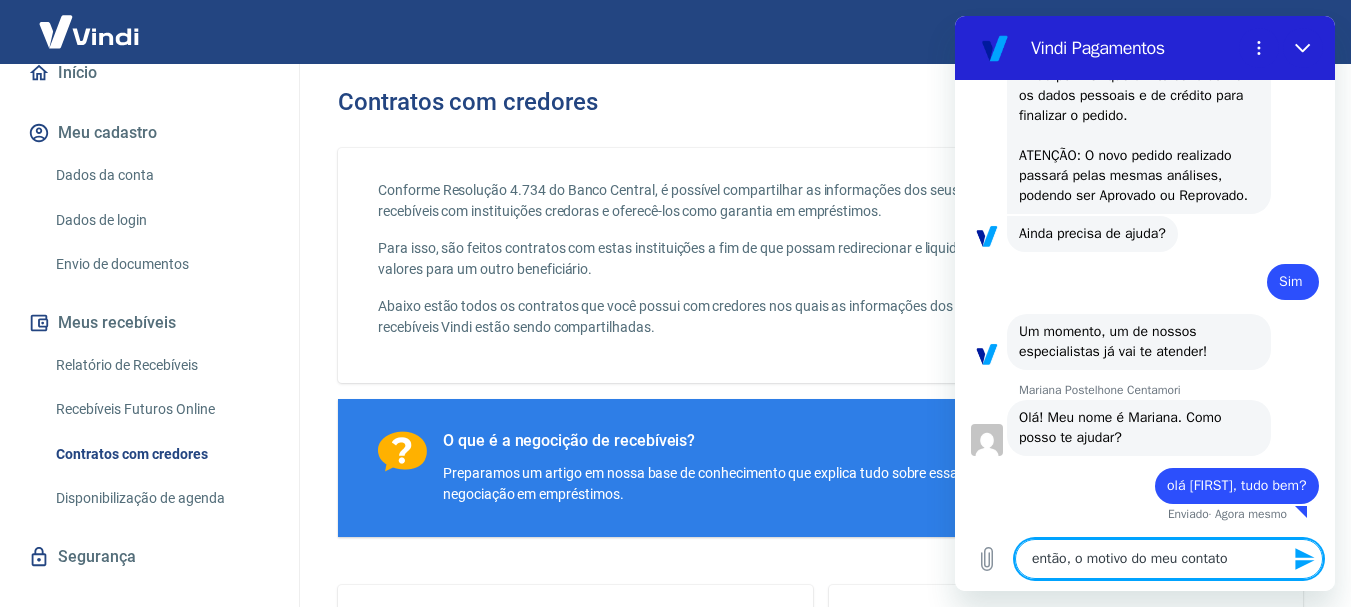 type on "então, o motivo do meu contato" 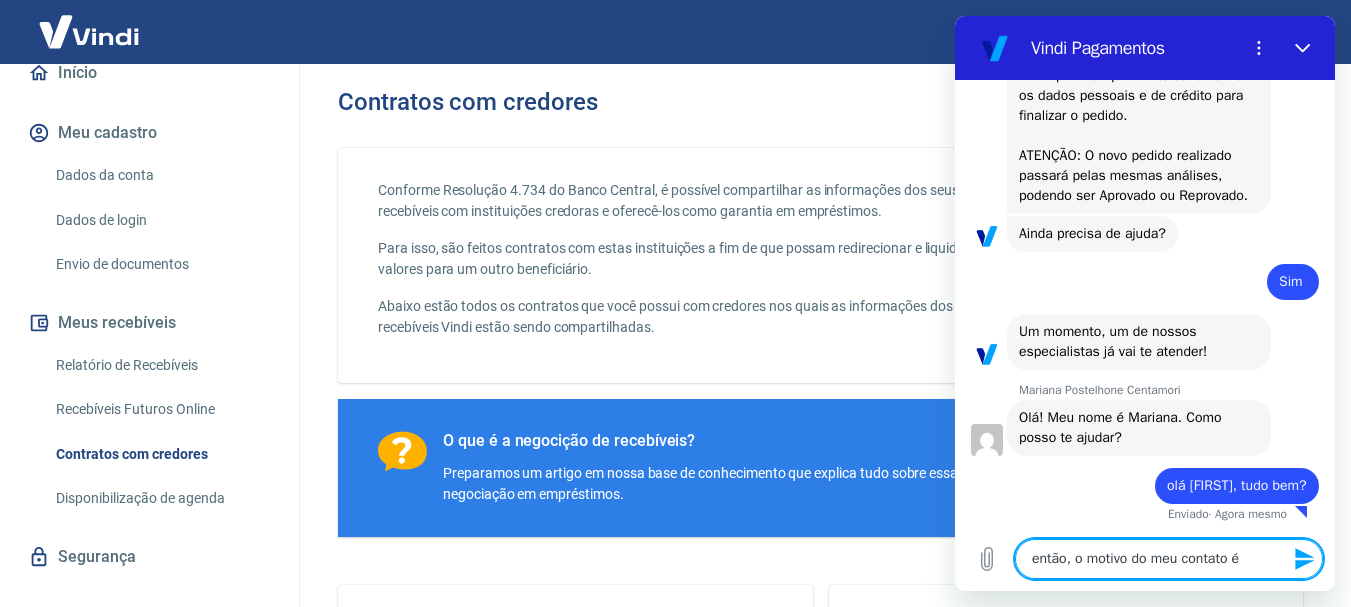 type on "x" 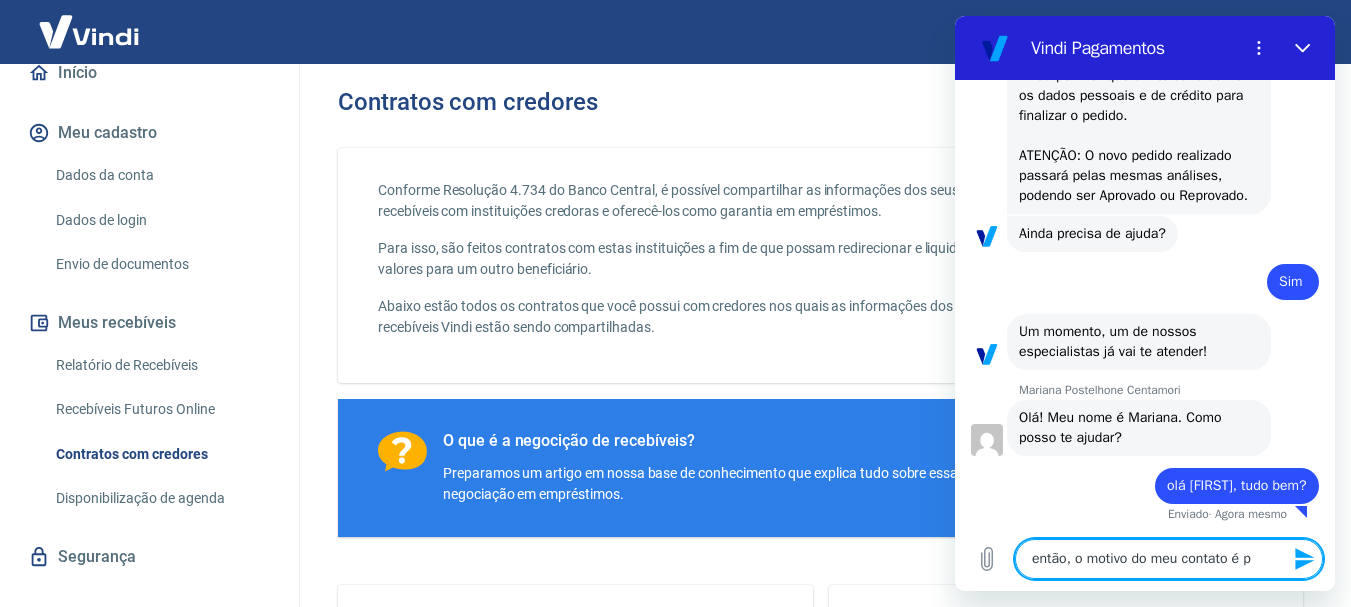 type on "então, o motivo do meu contato é po" 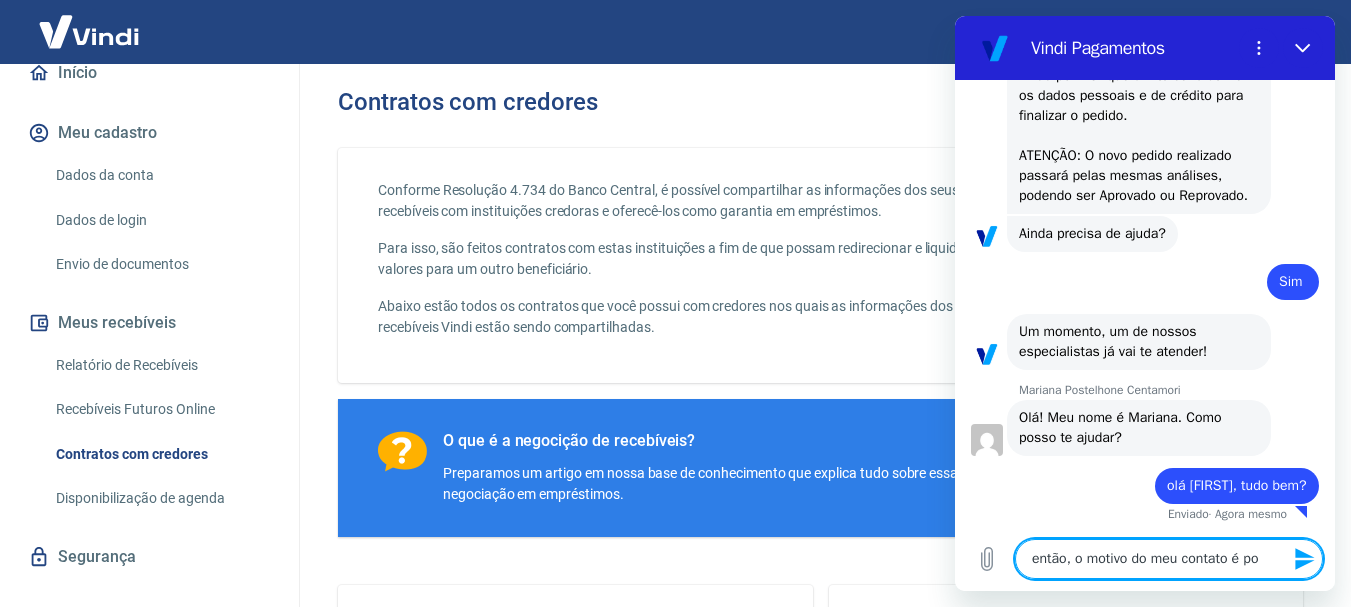 type on "então, o motivo do meu contato é por" 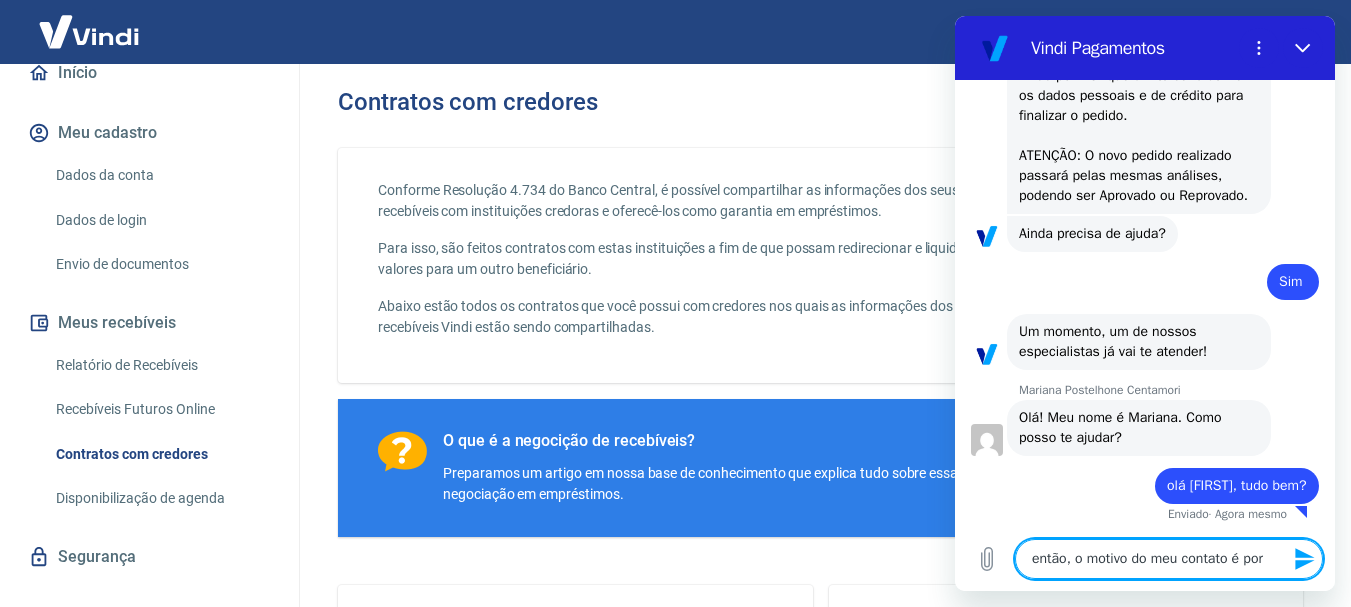 type on "então, o motivo do meu contato é porq" 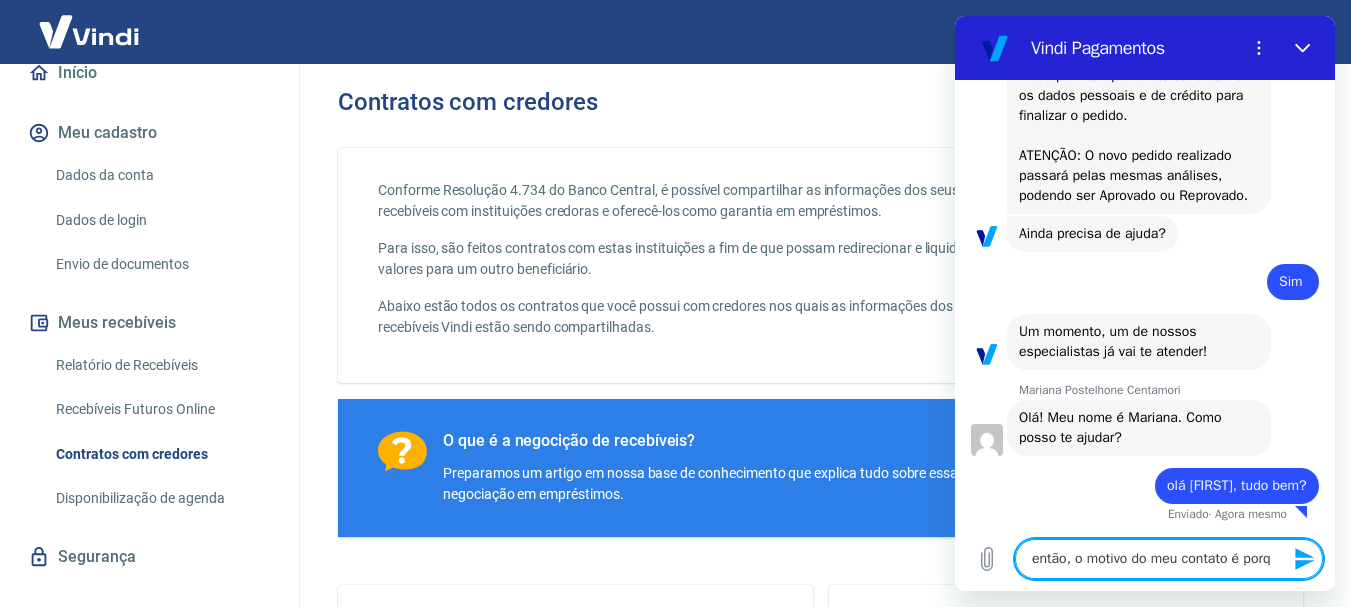 type on "então, o motivo do meu contato é porqu" 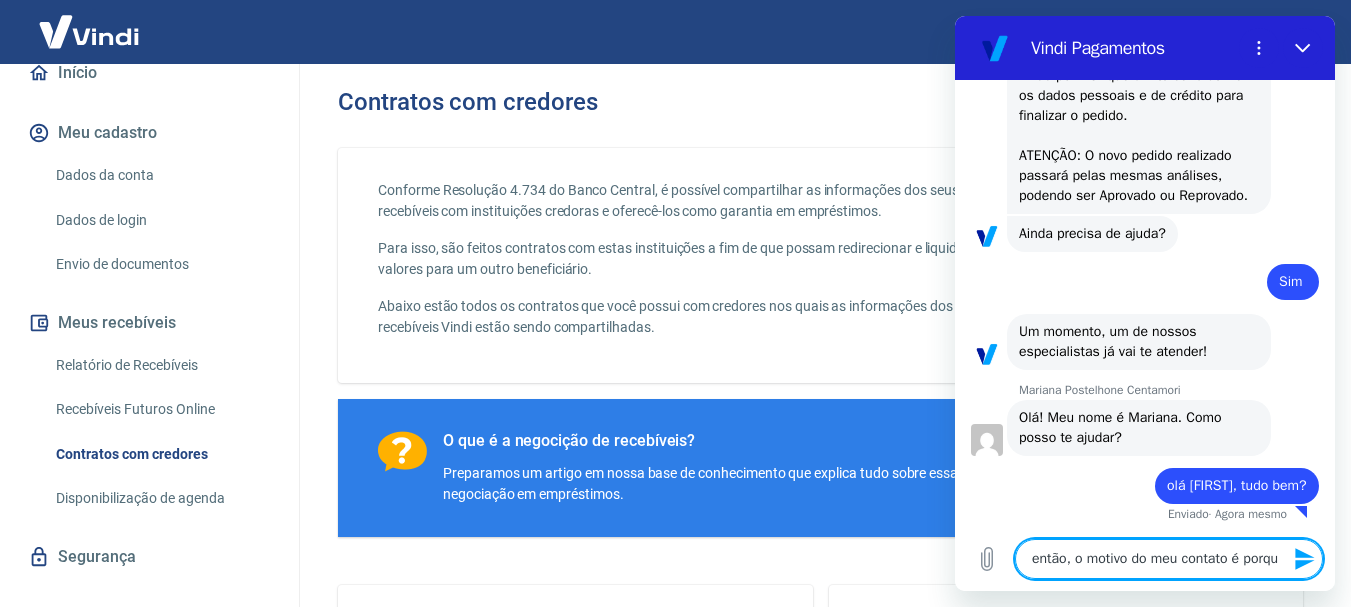type on "então, o motivo do meu contato é porque" 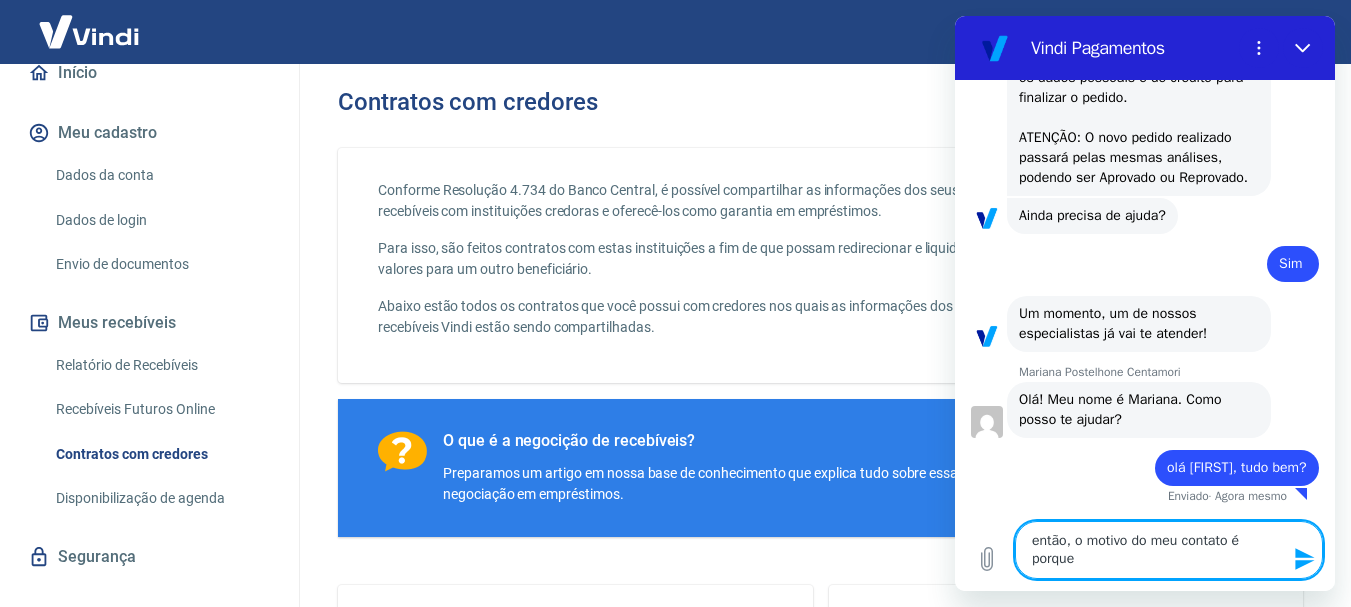 type on "então, o motivo do meu contato é porque" 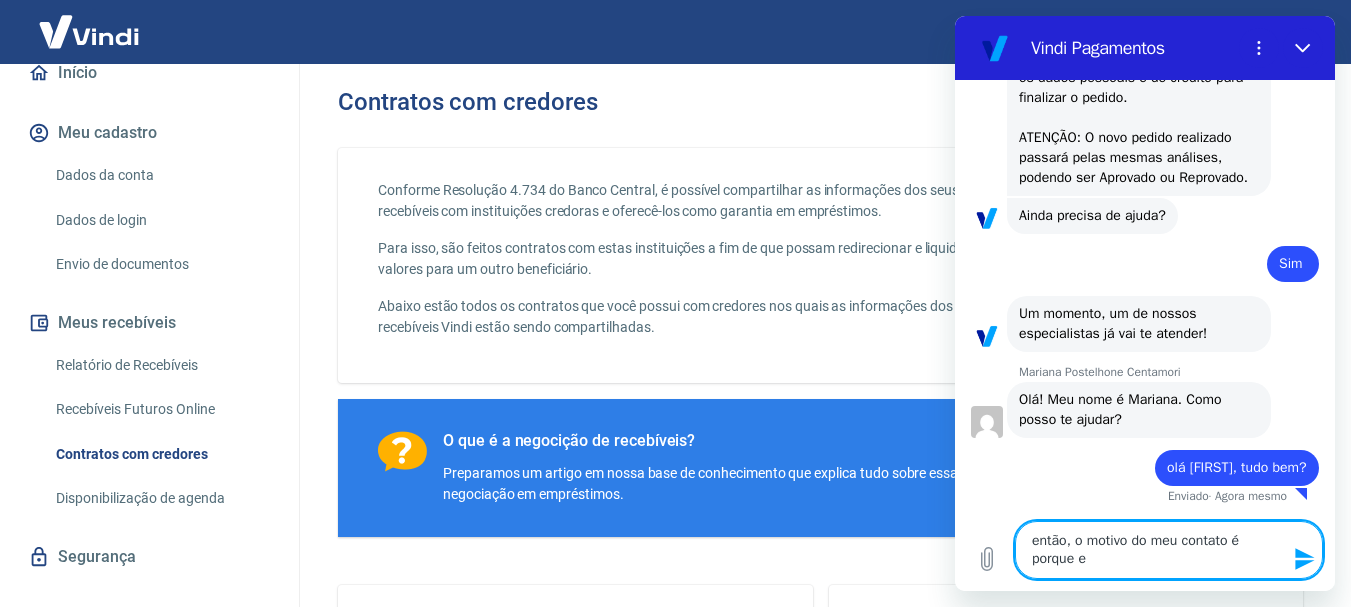 type on "então, o motivo do meu contato é porque es" 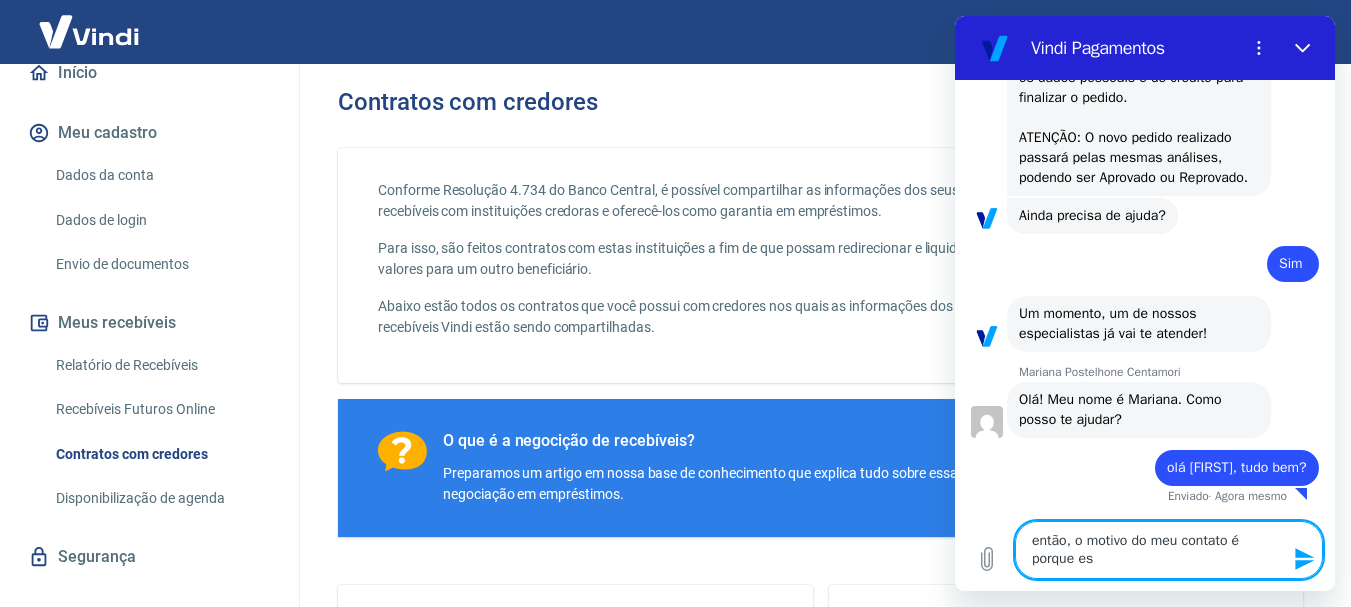 type on "então, o motivo do meu contato é porque est" 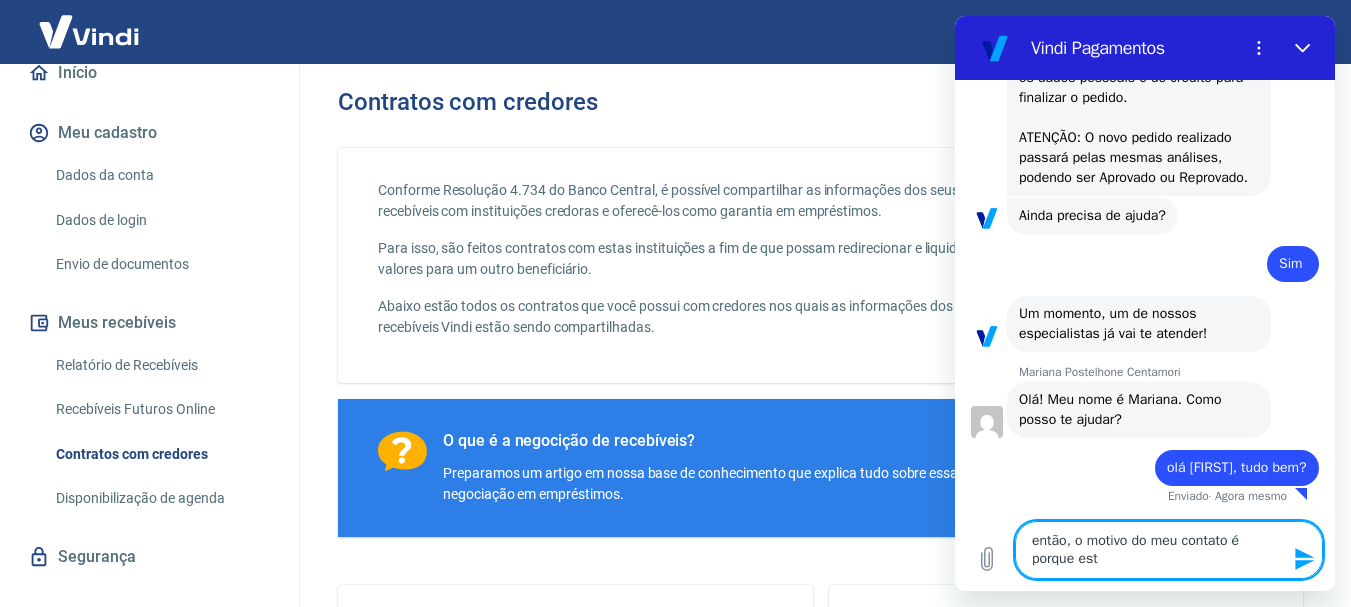 type on "então, o motivo do meu contato é porque esta" 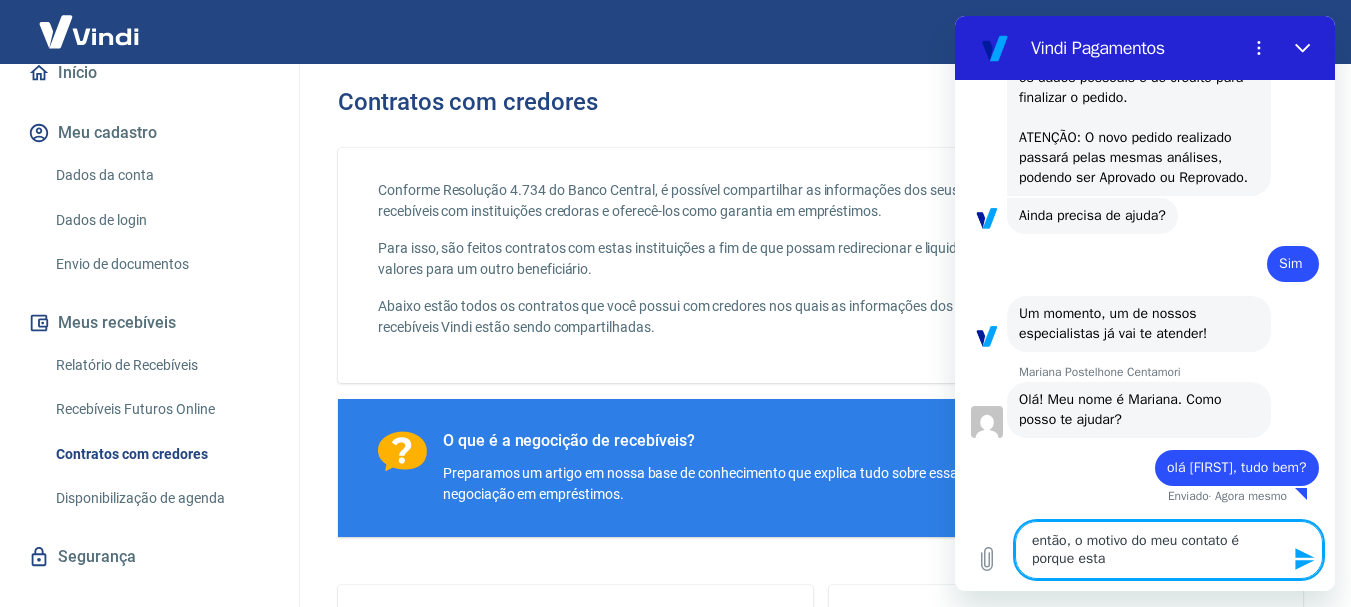 type on "então, o motivo do meu contato é porque esta" 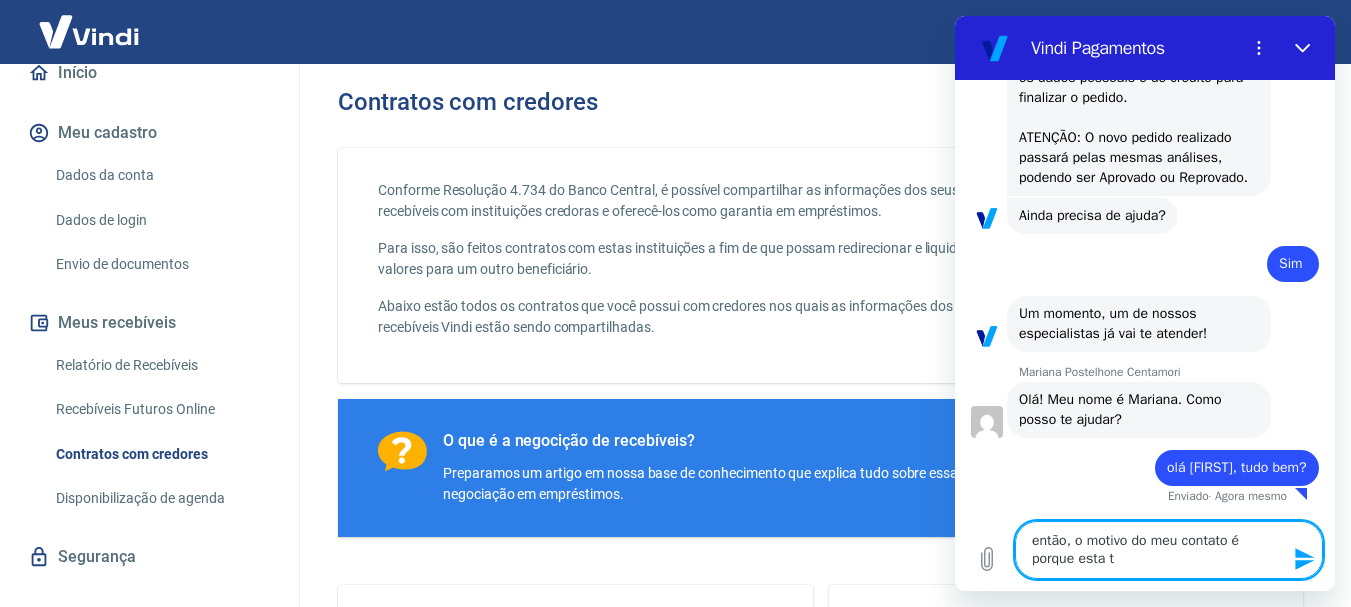 type on "então, o motivo do meu contato é porque esta te" 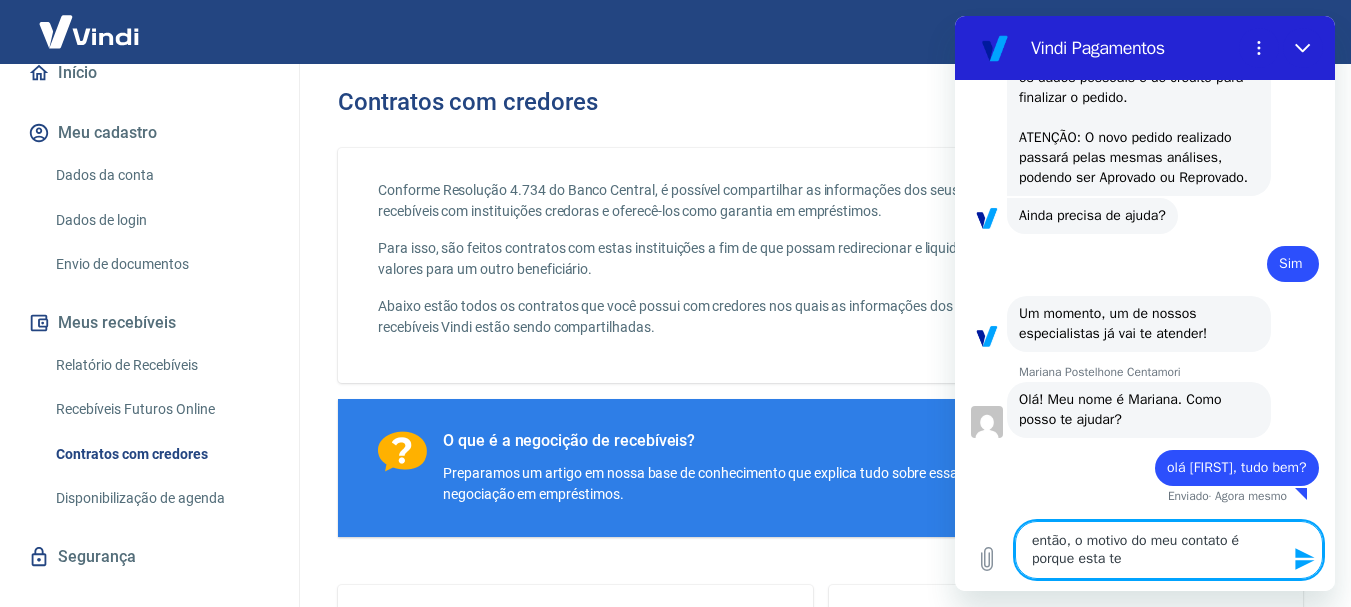 type on "então, o motivo do meu contato é porque esta ten" 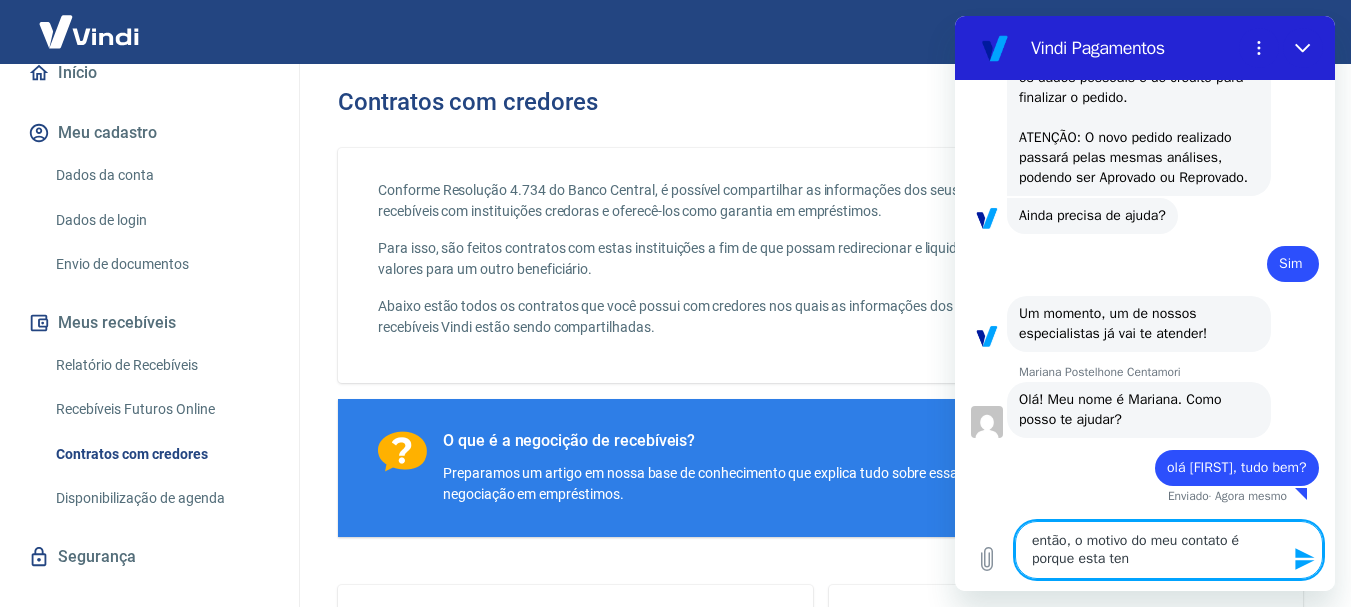 type on "então, o motivo do meu contato é porque esta tend" 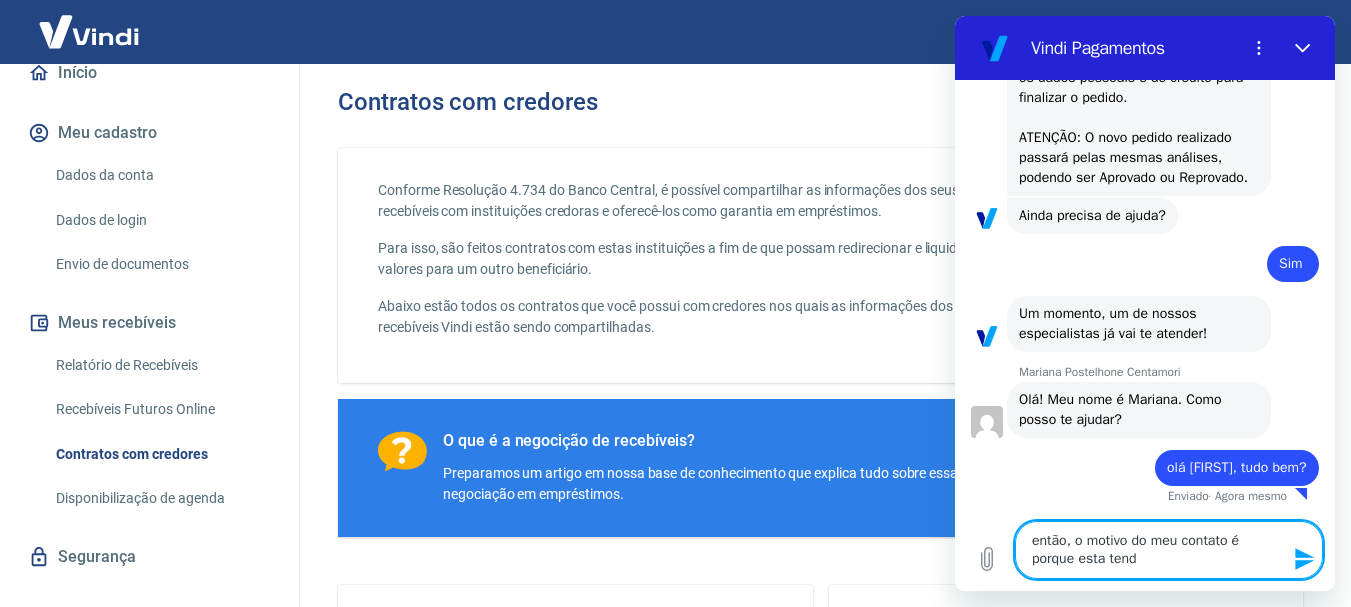 type on "então, o motivo do meu contato é porque esta tendo" 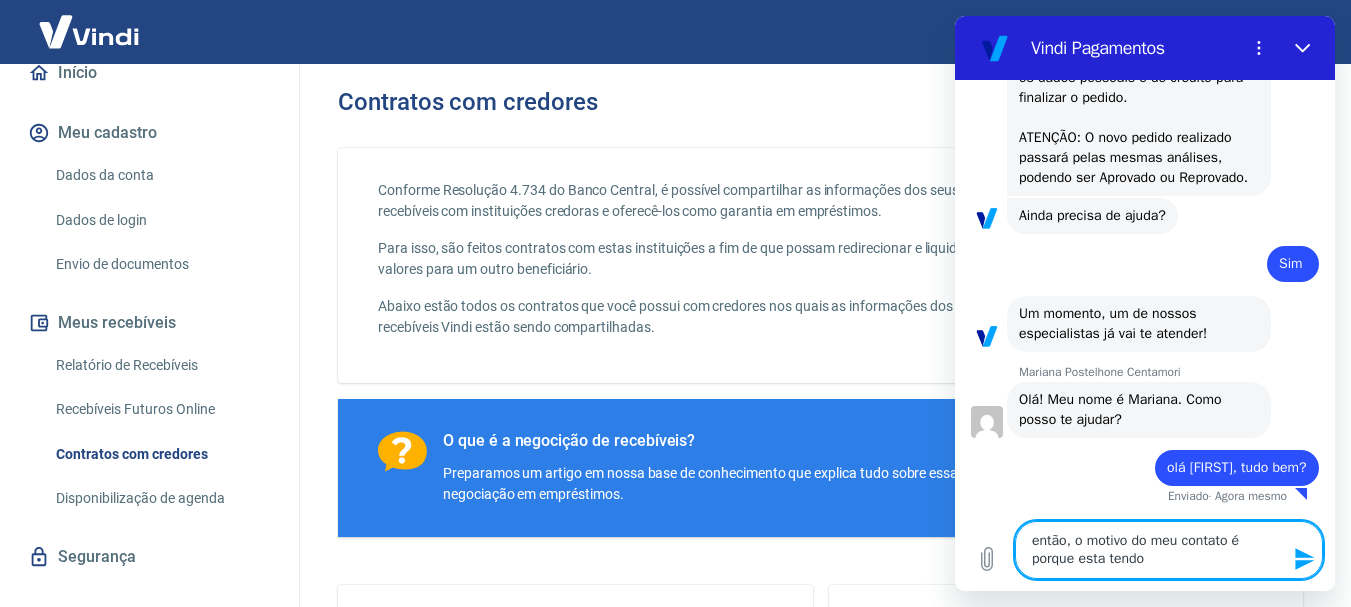 type on "então, o motivo do meu contato é porque esta tendo" 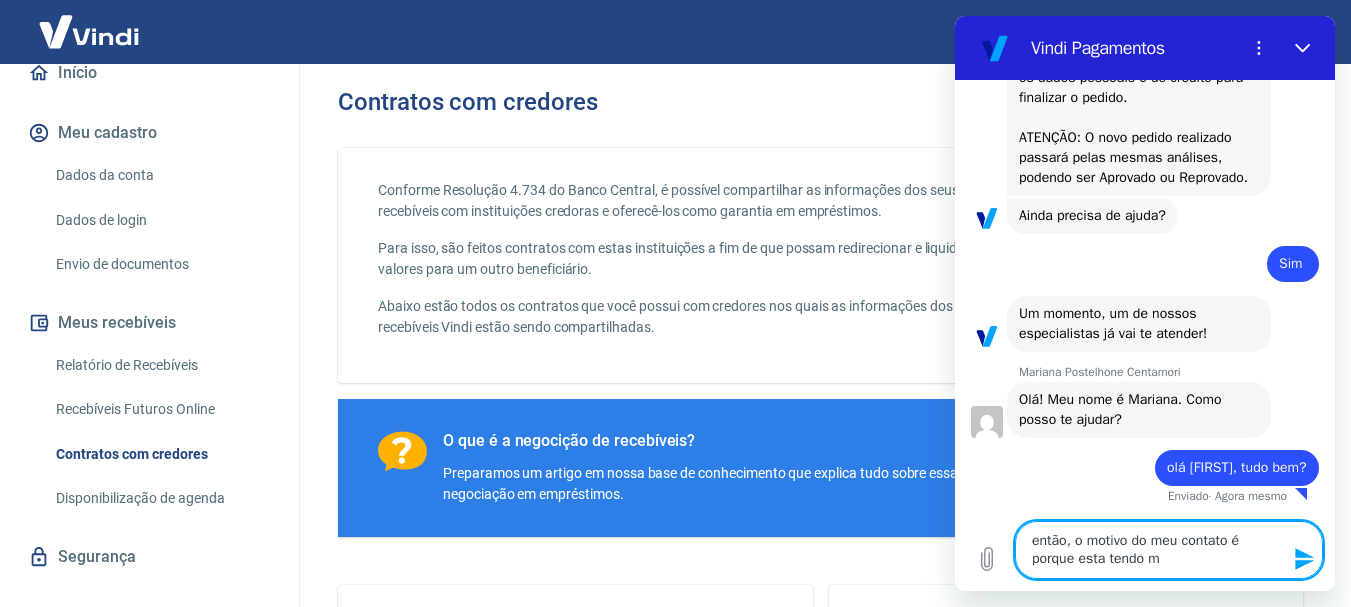 type on "então, o motivo do meu contato é porque esta tendo mu" 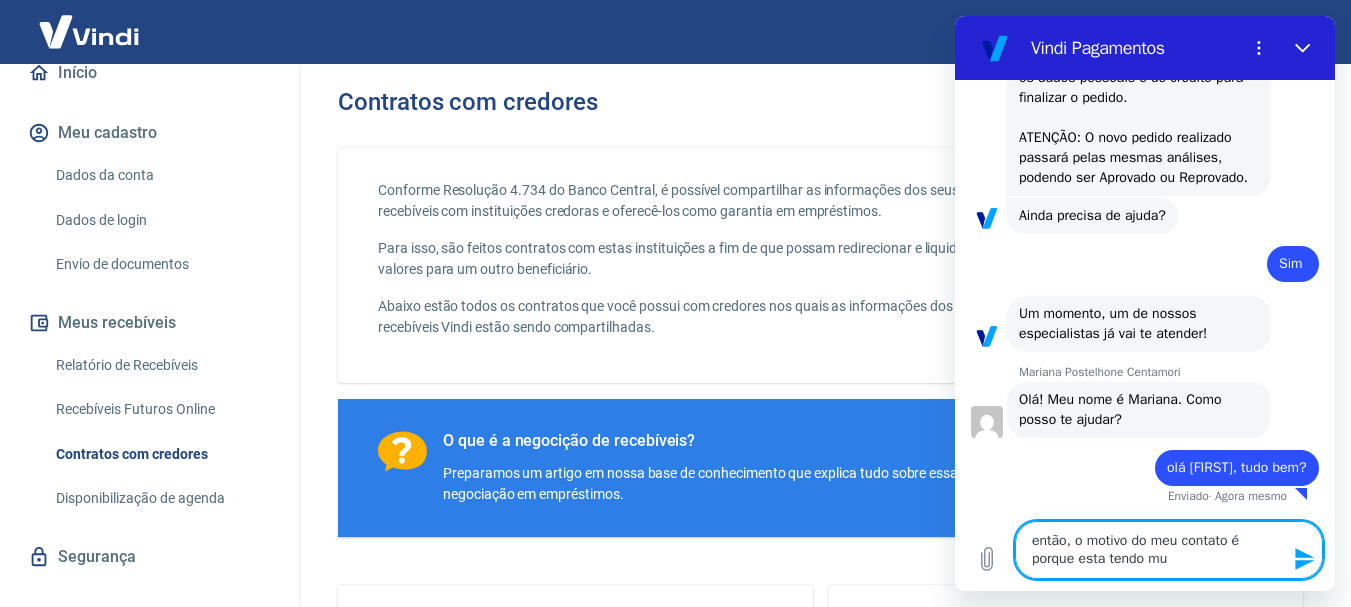 type on "então, o motivo do meu contato é porque esta tendo mui" 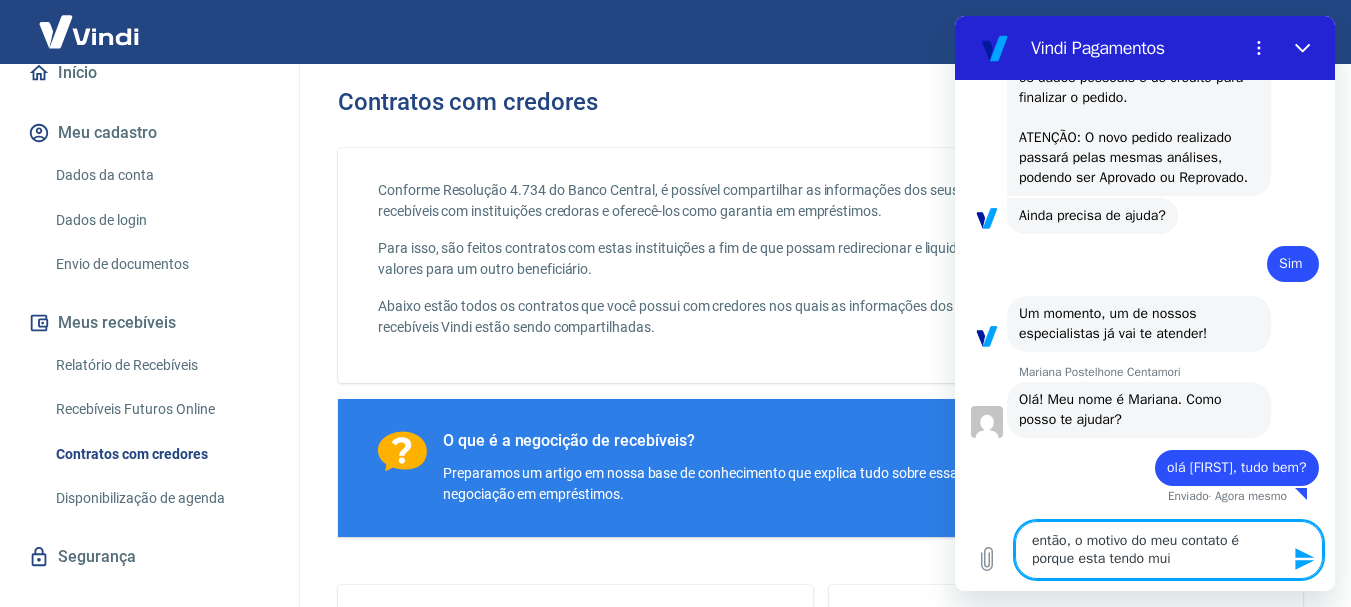 type on "então, o motivo do meu contato é porque esta tendo muit" 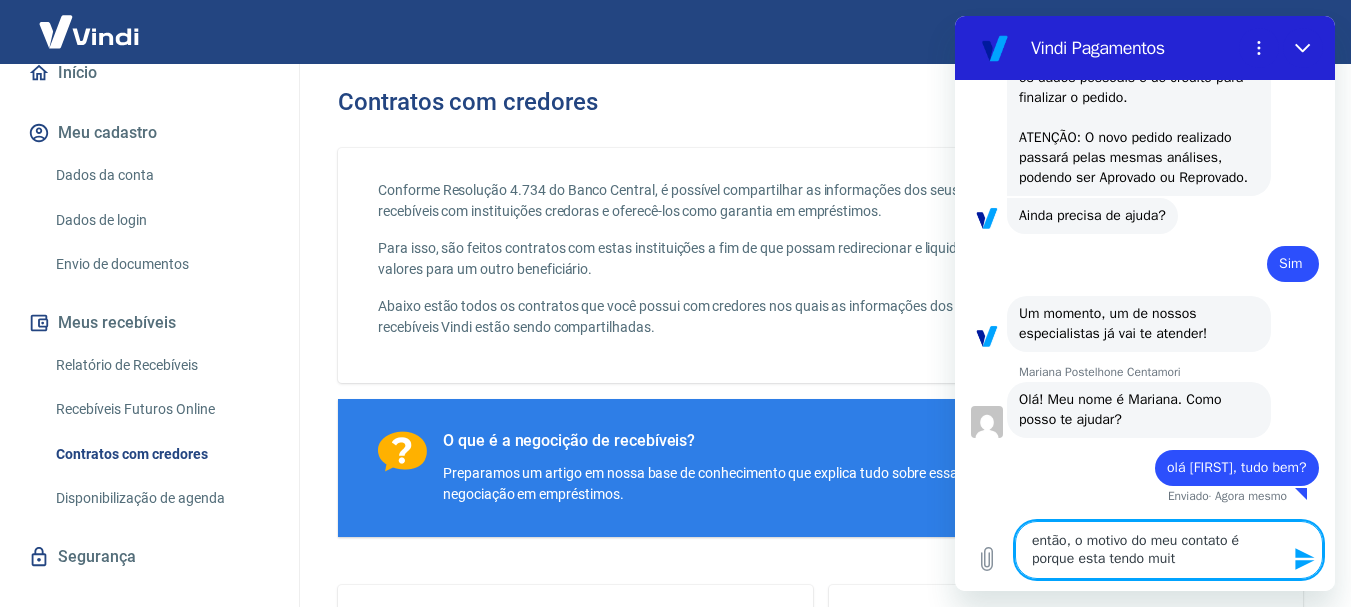 type on "então, o motivo do meu contato é porque esta tendo muita" 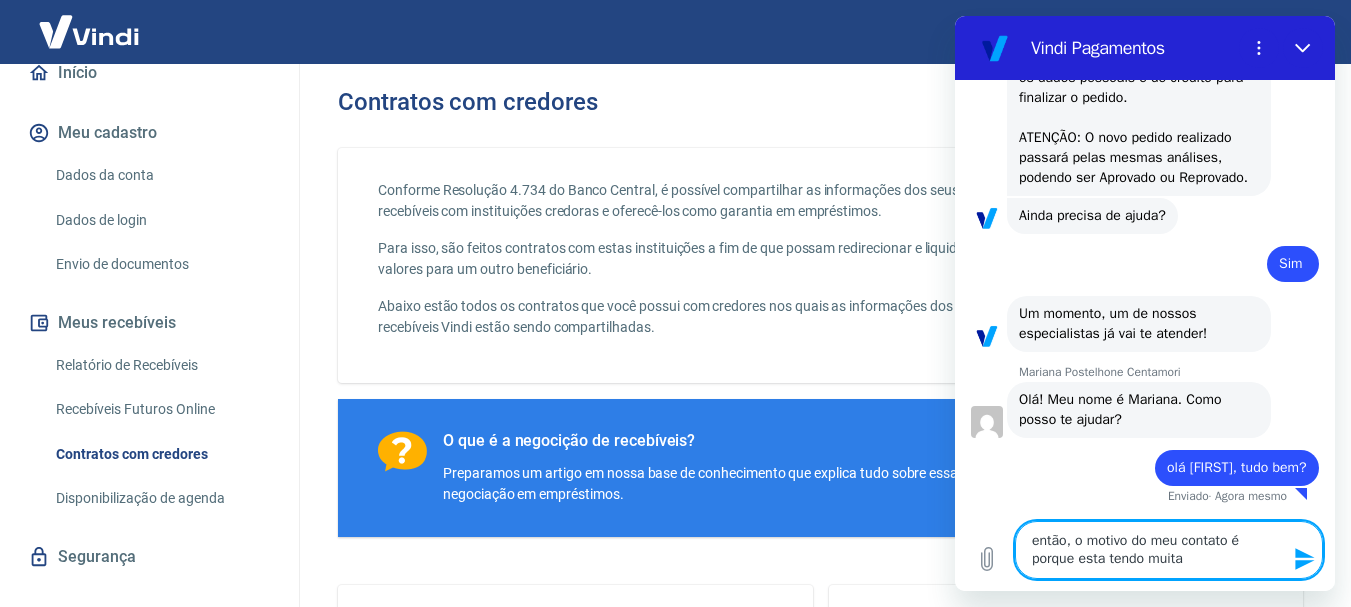 type on "então, o motivo do meu contato é porque esta tendo muita" 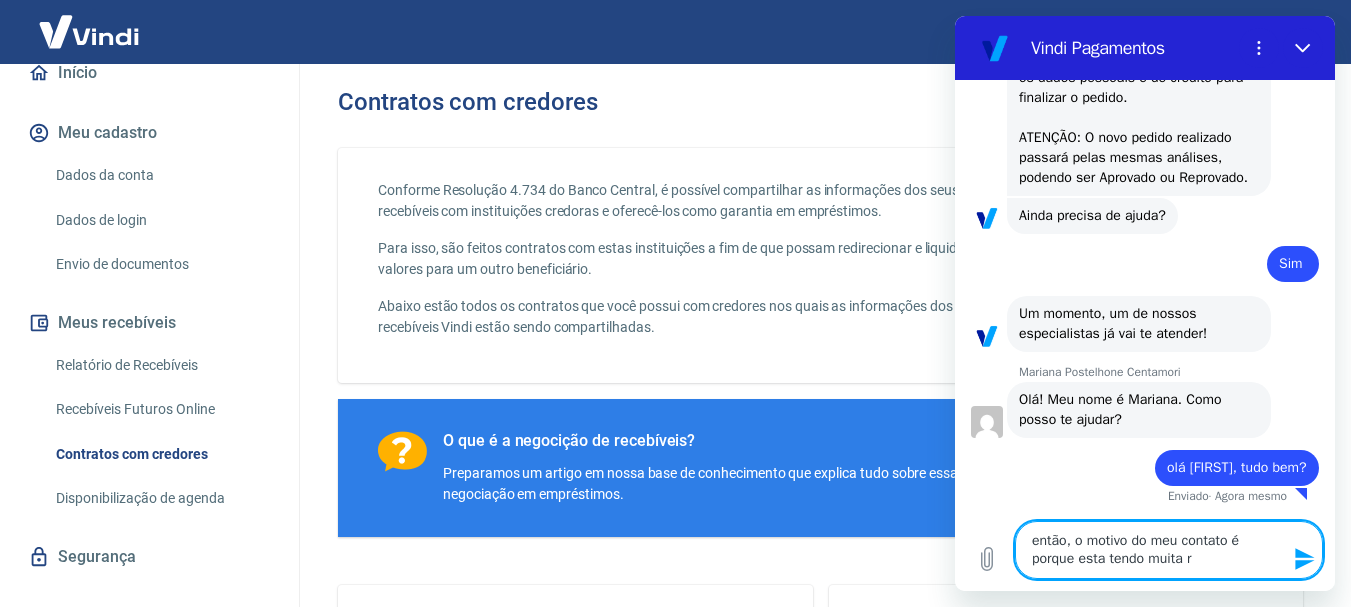 type 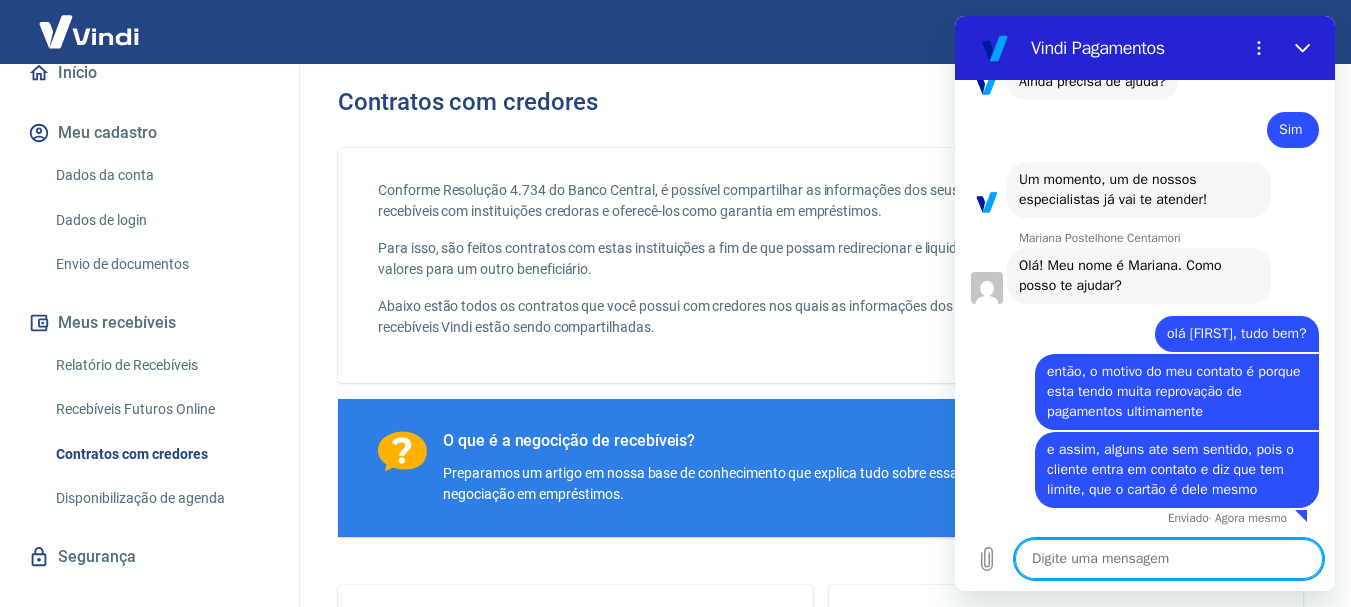 scroll, scrollTop: 2084, scrollLeft: 0, axis: vertical 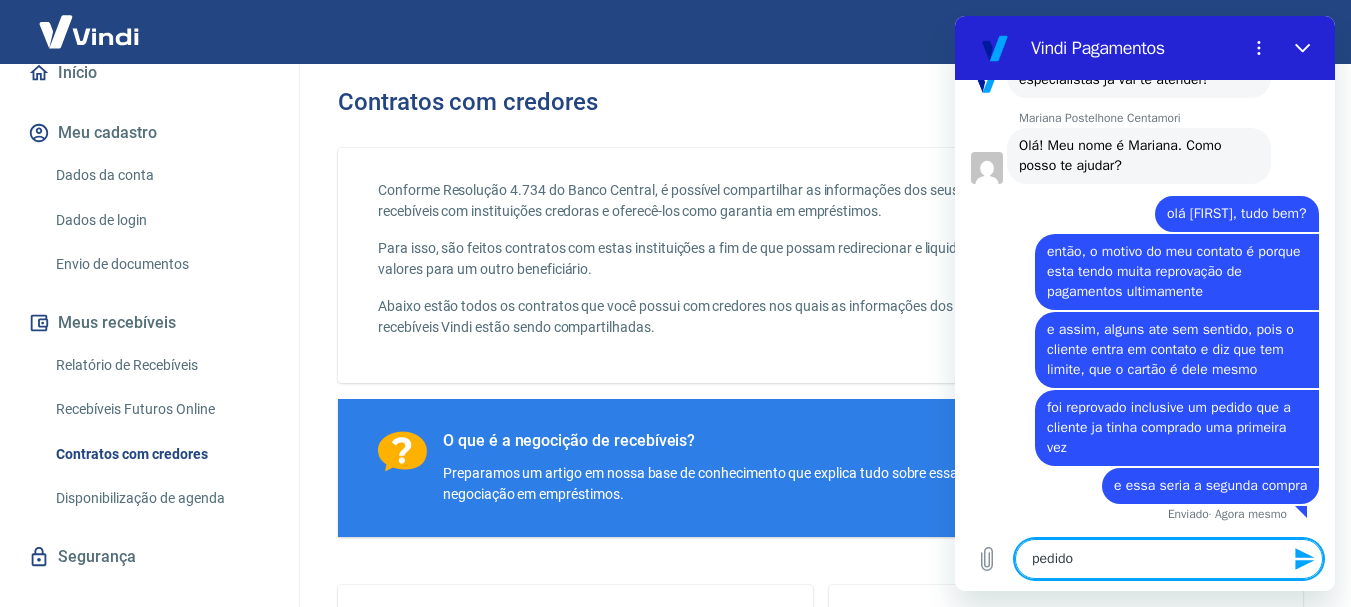 paste on "59709" 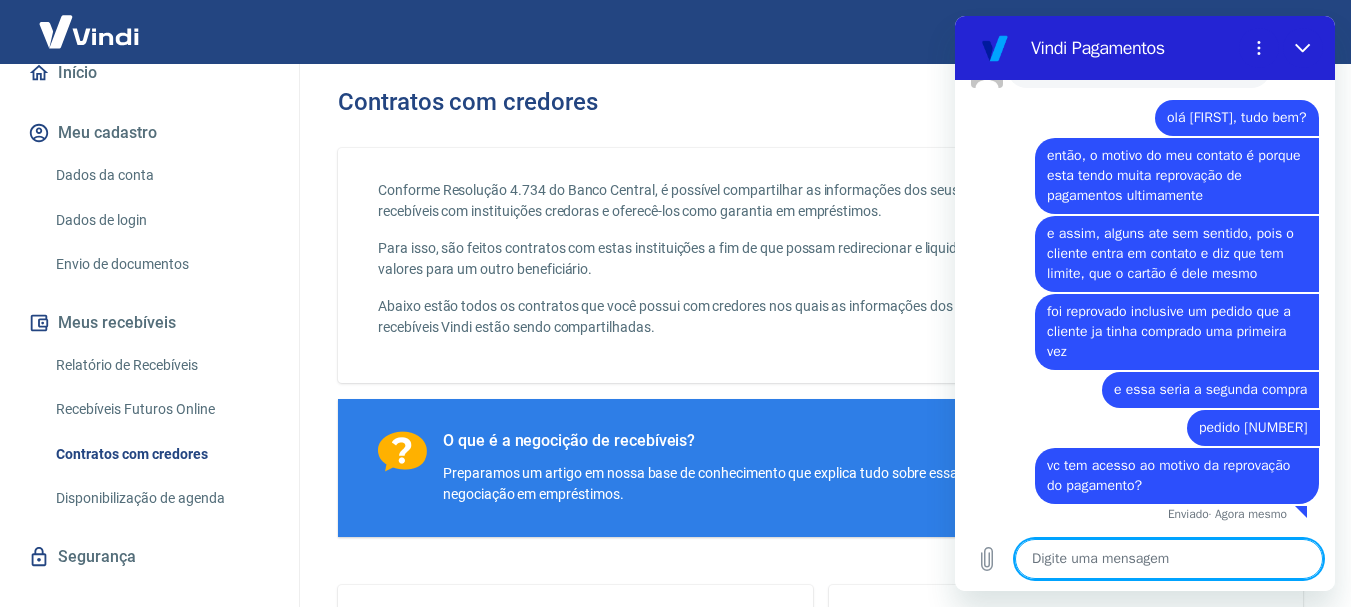scroll, scrollTop: 2296, scrollLeft: 0, axis: vertical 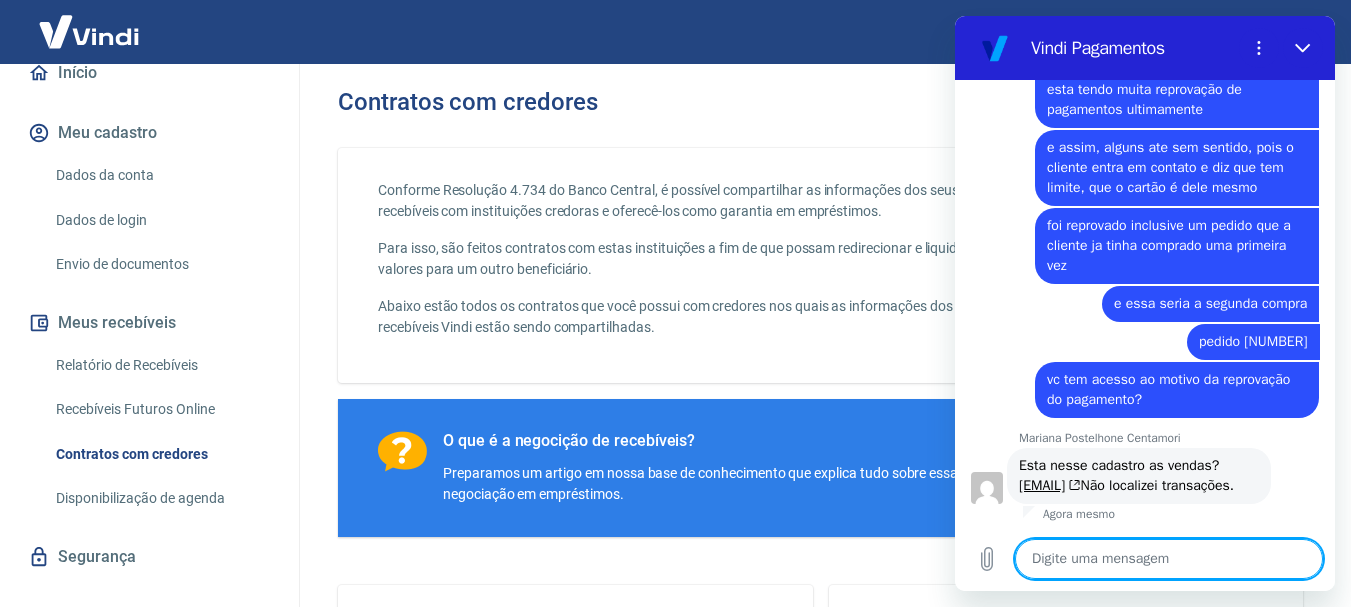 click at bounding box center [1169, 559] 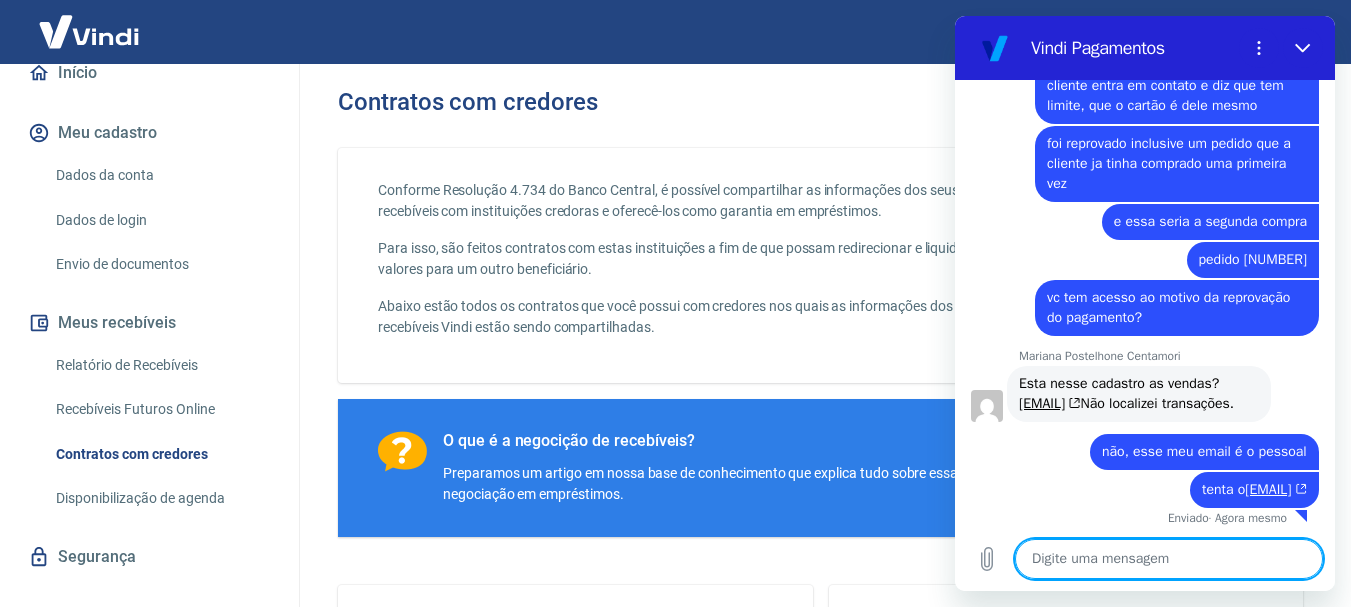 scroll, scrollTop: 2528, scrollLeft: 0, axis: vertical 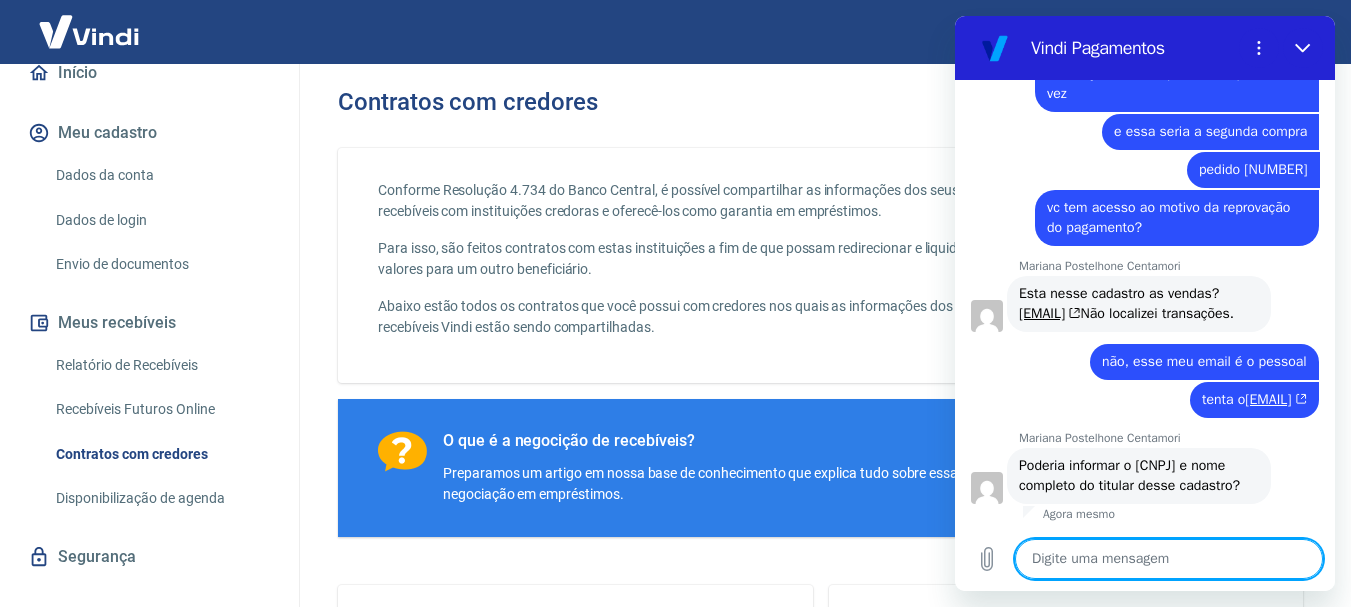 click at bounding box center [1169, 559] 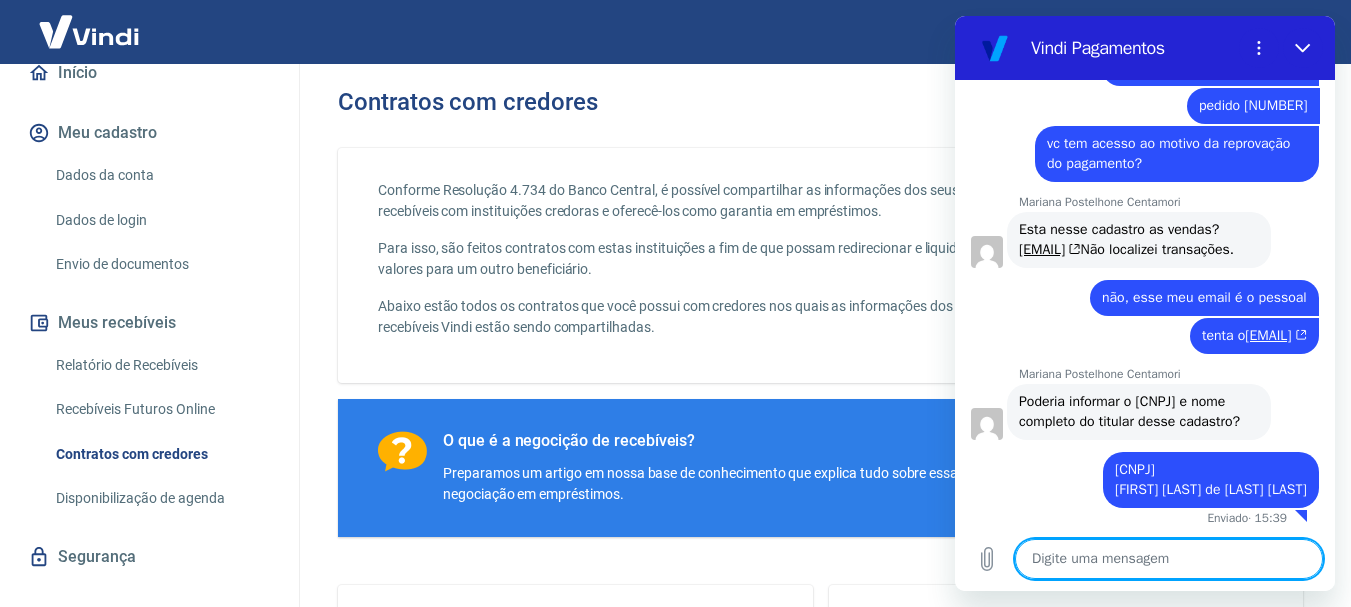 scroll, scrollTop: 2702, scrollLeft: 0, axis: vertical 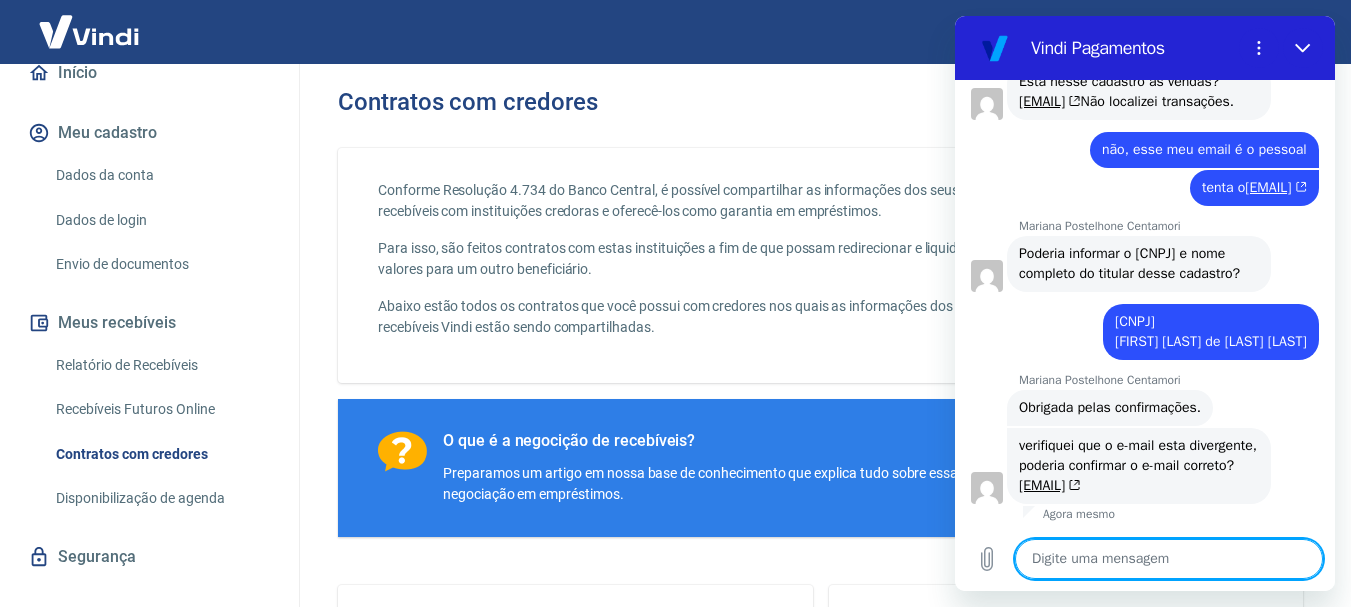 click at bounding box center (1169, 559) 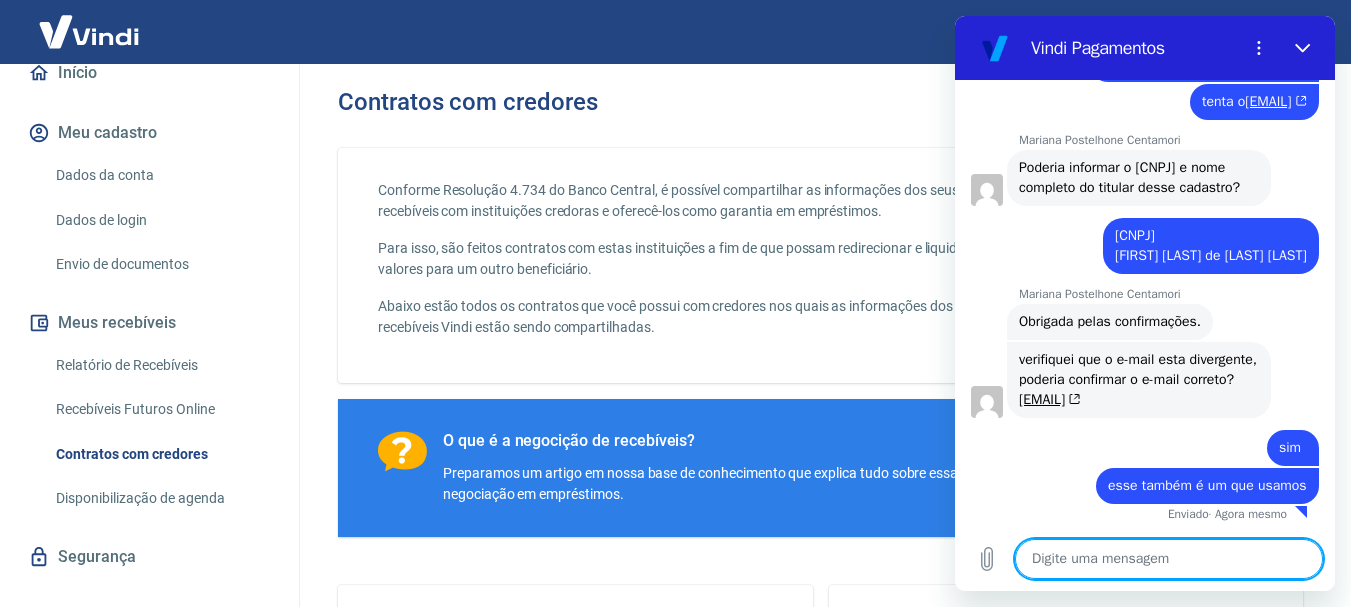 scroll, scrollTop: 2972, scrollLeft: 0, axis: vertical 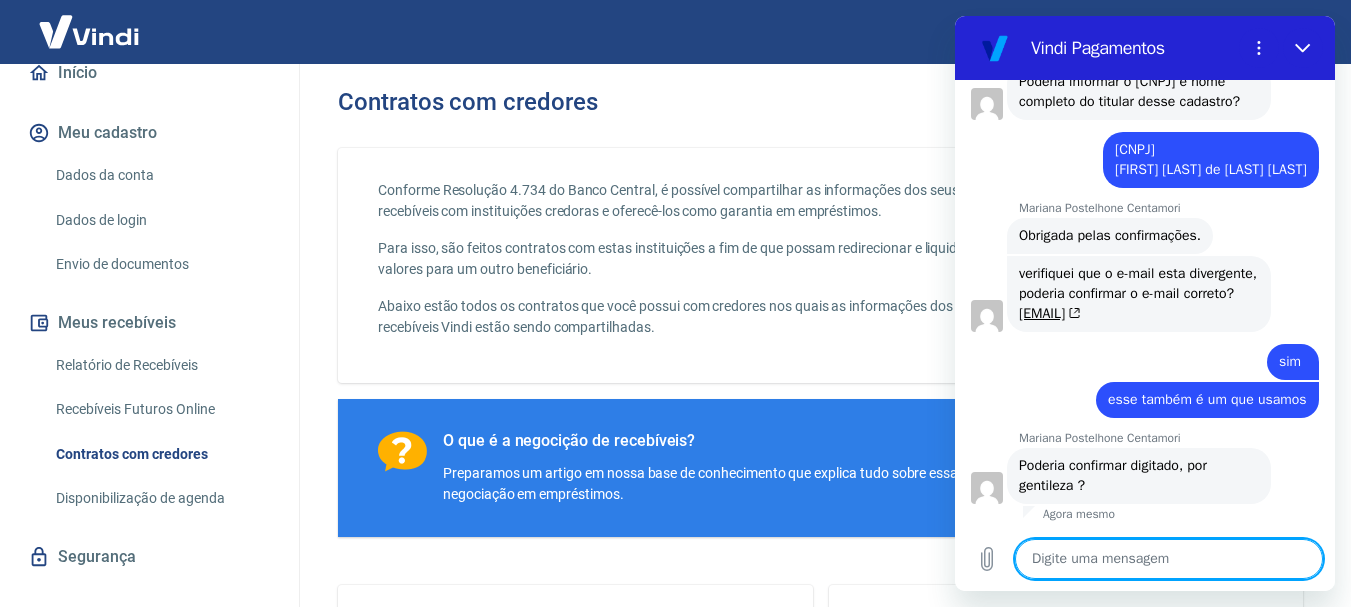 click at bounding box center (1169, 559) 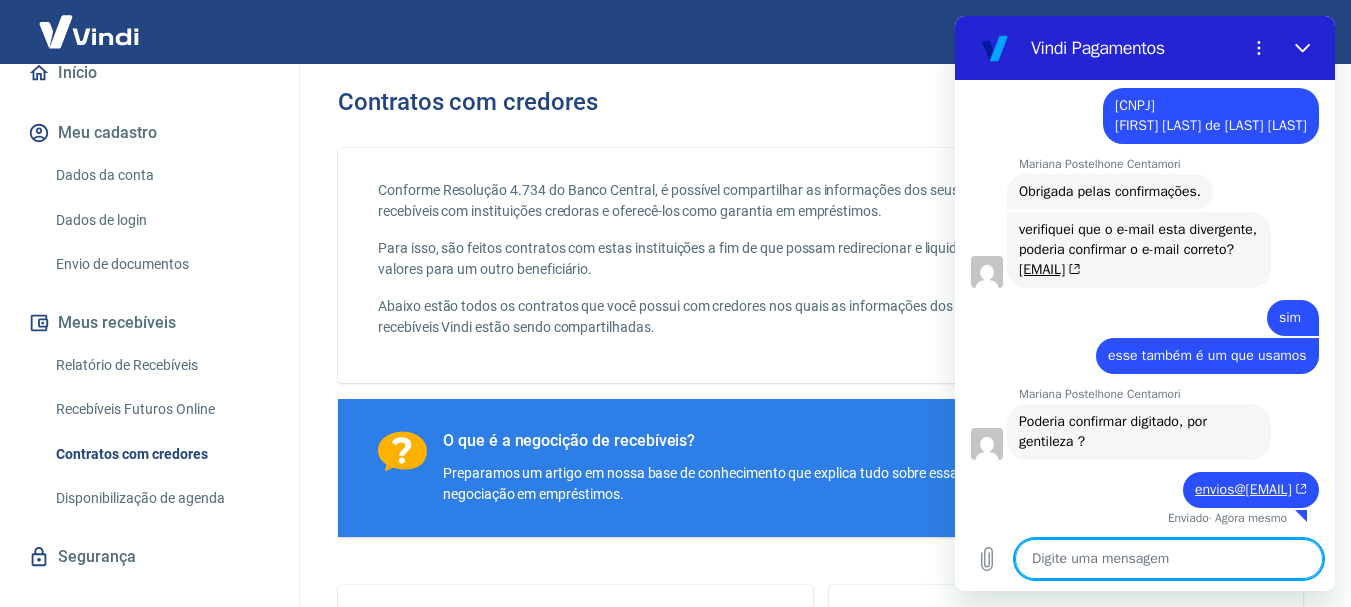 scroll, scrollTop: 3117, scrollLeft: 0, axis: vertical 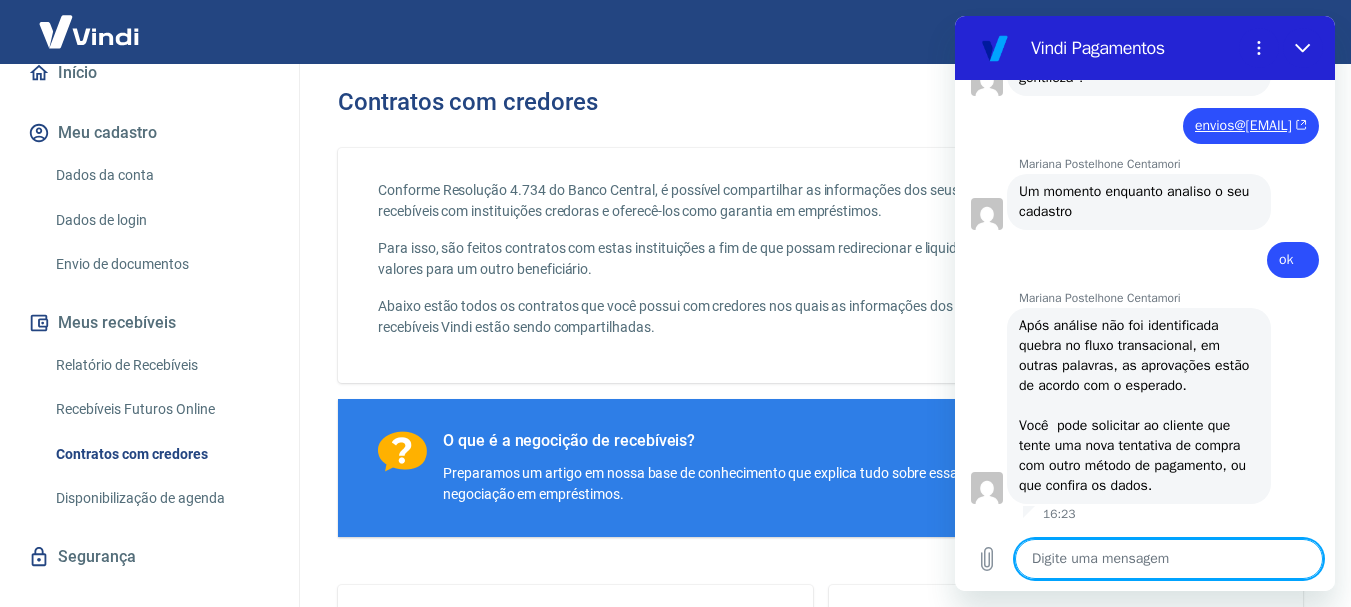 click at bounding box center [1169, 559] 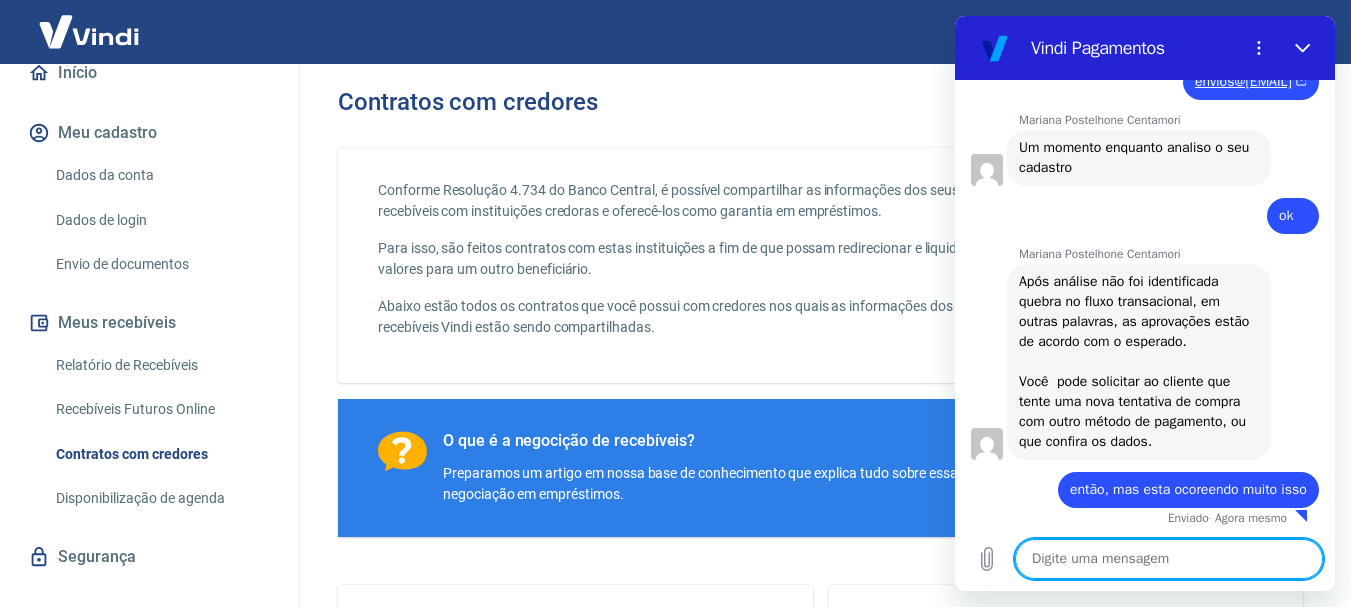 scroll, scrollTop: 3525, scrollLeft: 0, axis: vertical 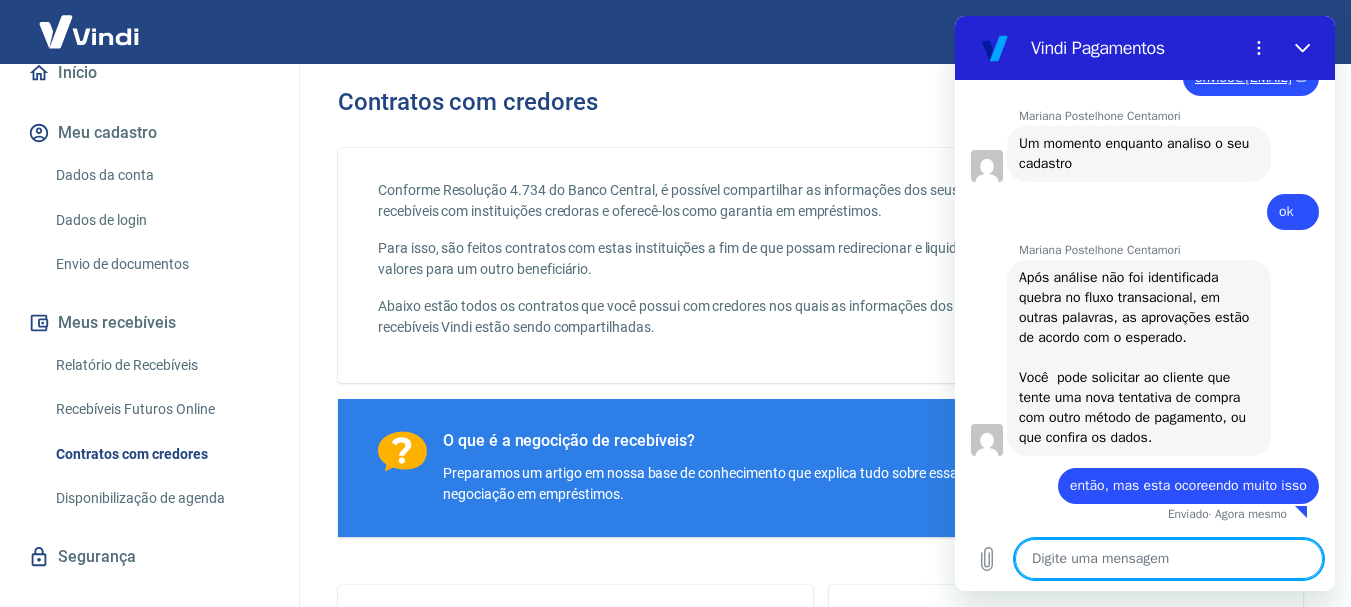 click at bounding box center [1169, 559] 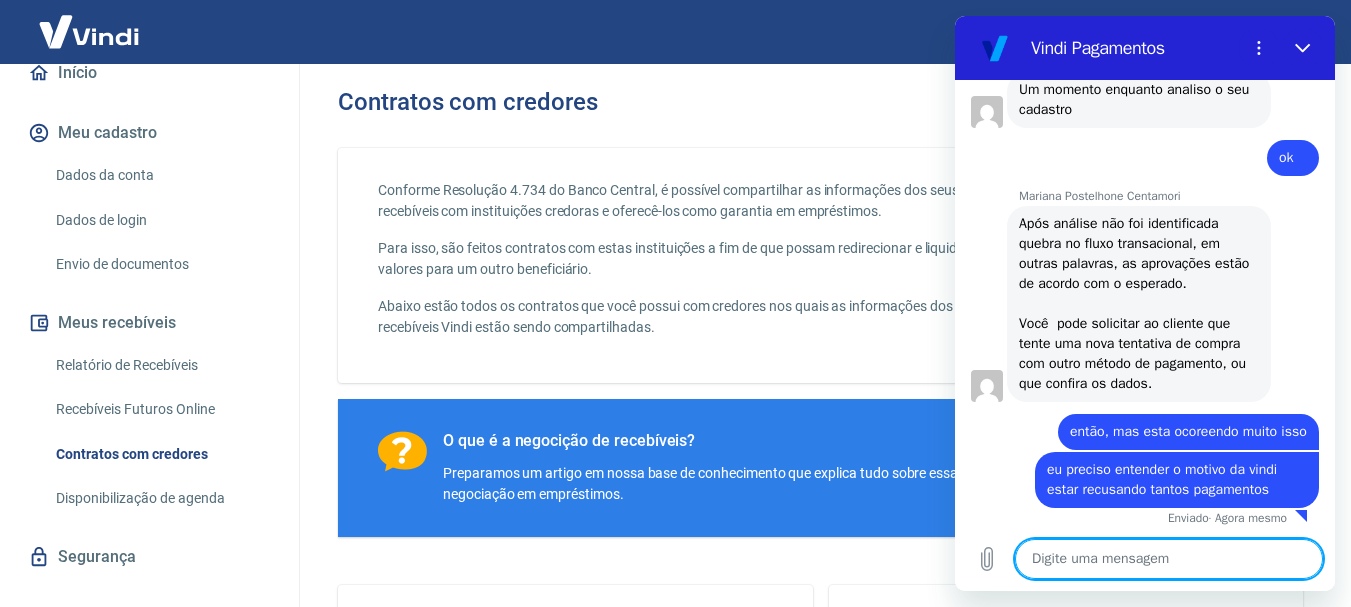 scroll, scrollTop: 3583, scrollLeft: 0, axis: vertical 